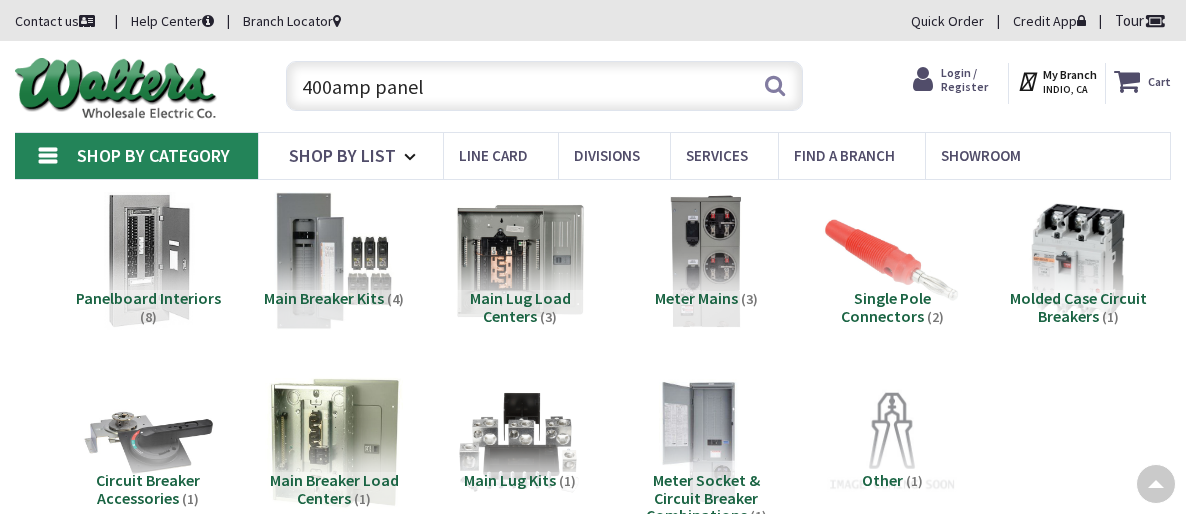 scroll, scrollTop: 400, scrollLeft: 0, axis: vertical 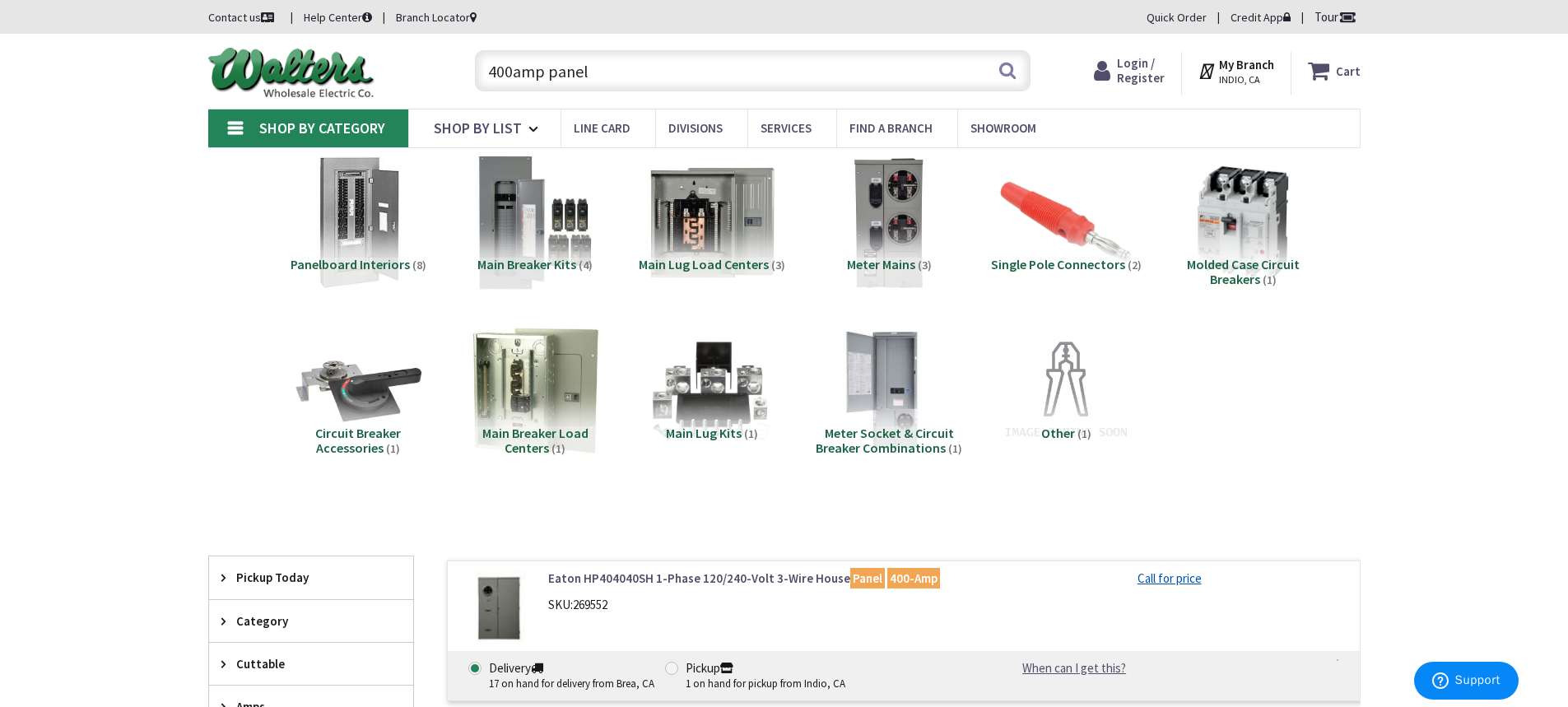 drag, startPoint x: 640, startPoint y: 74, endPoint x: 430, endPoint y: 76, distance: 210.00952 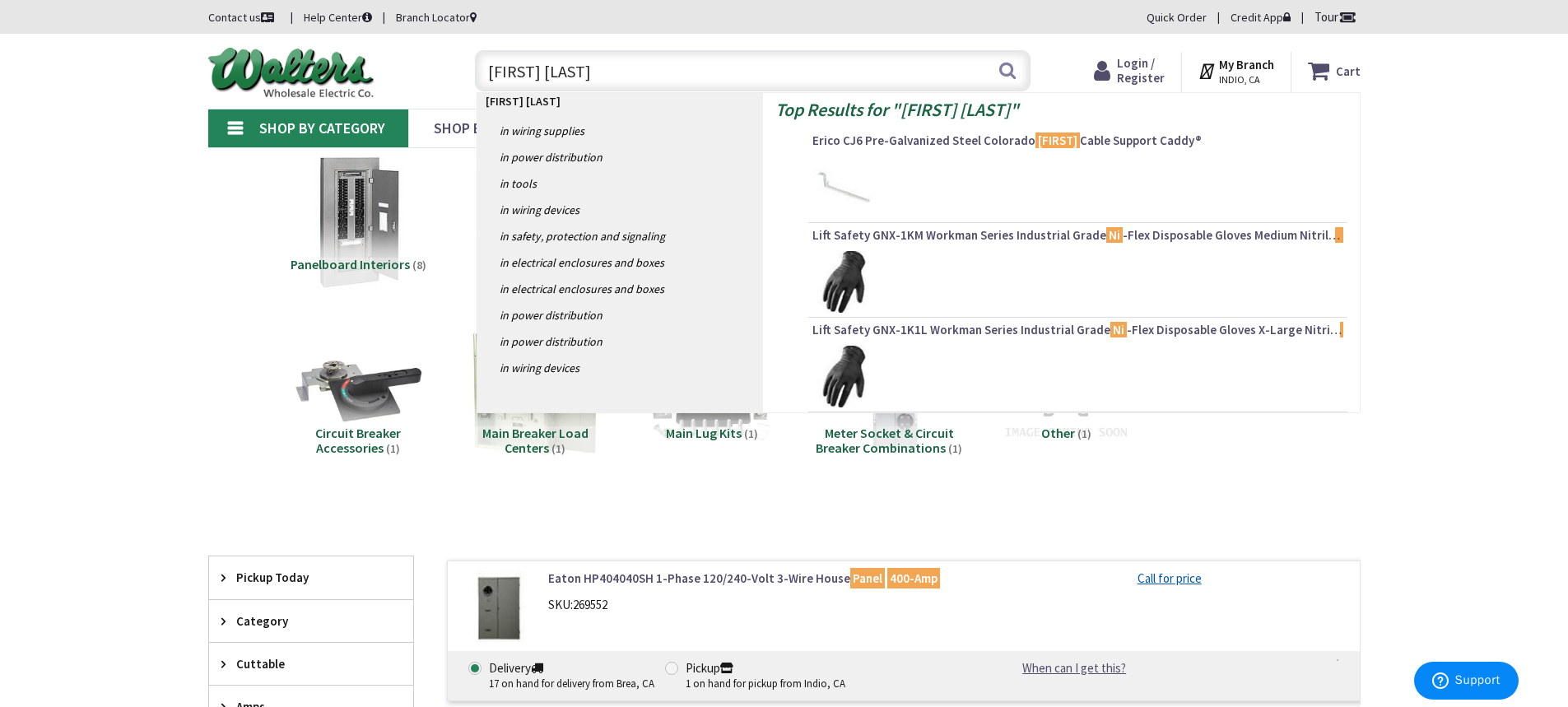 type on "JIM BOX" 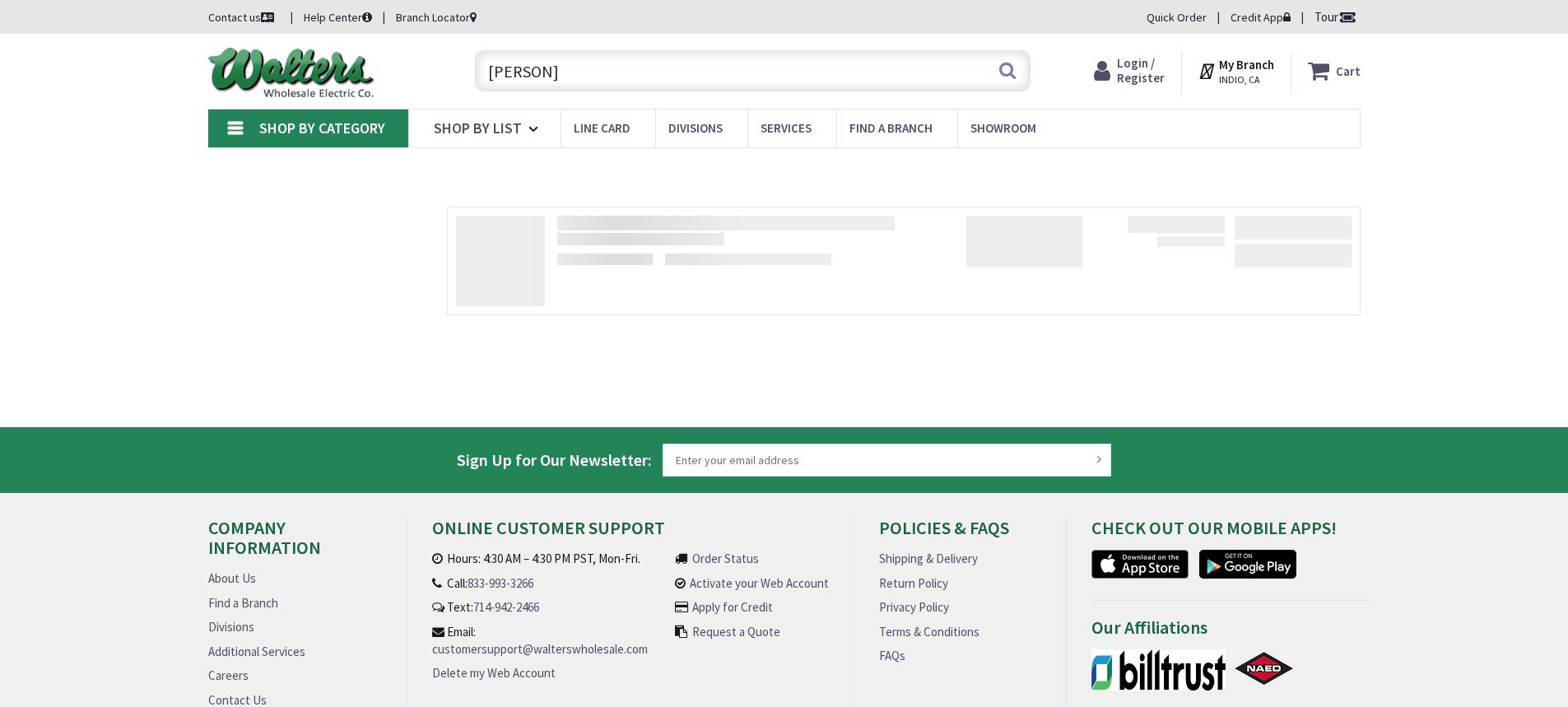 scroll, scrollTop: 0, scrollLeft: 0, axis: both 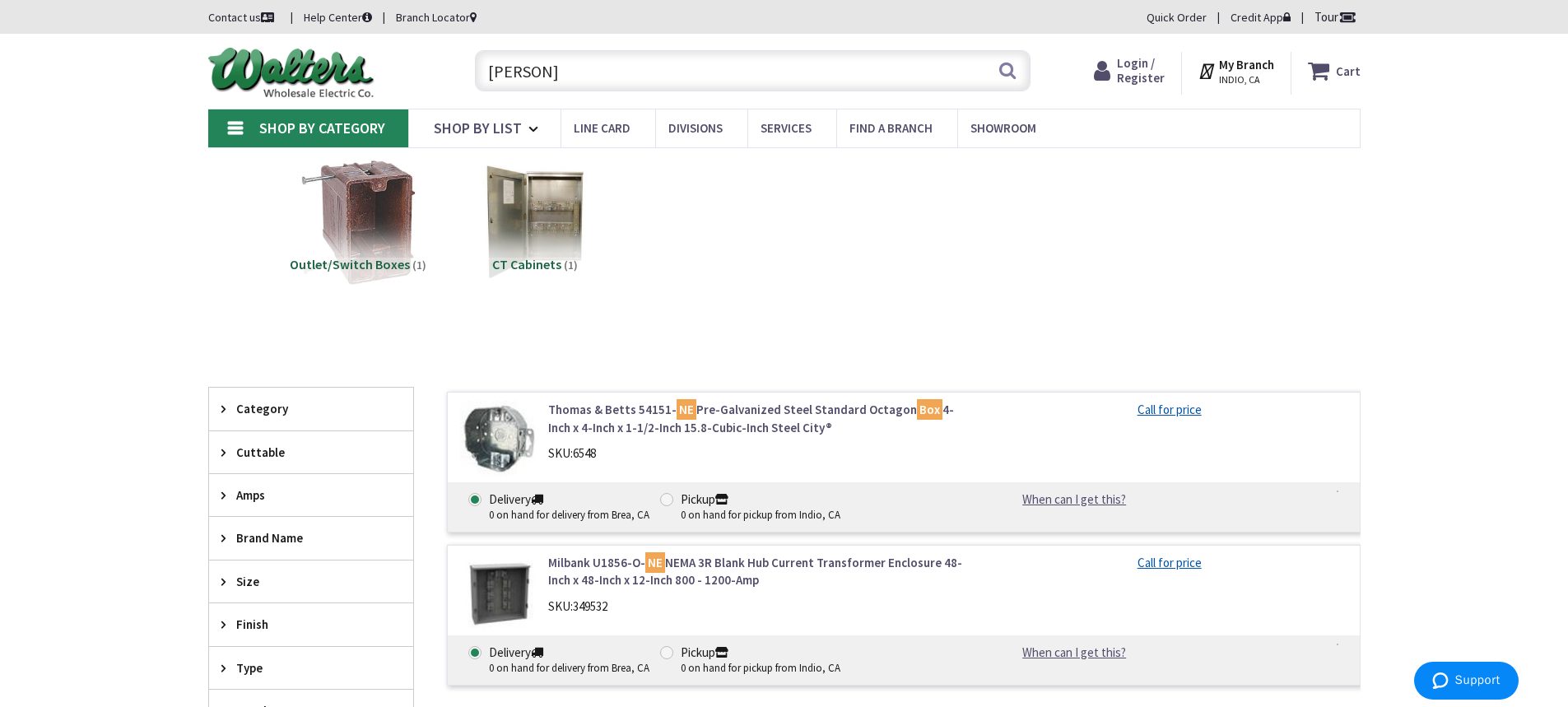 drag, startPoint x: 571, startPoint y: 67, endPoint x: 359, endPoint y: 65, distance: 212.00943 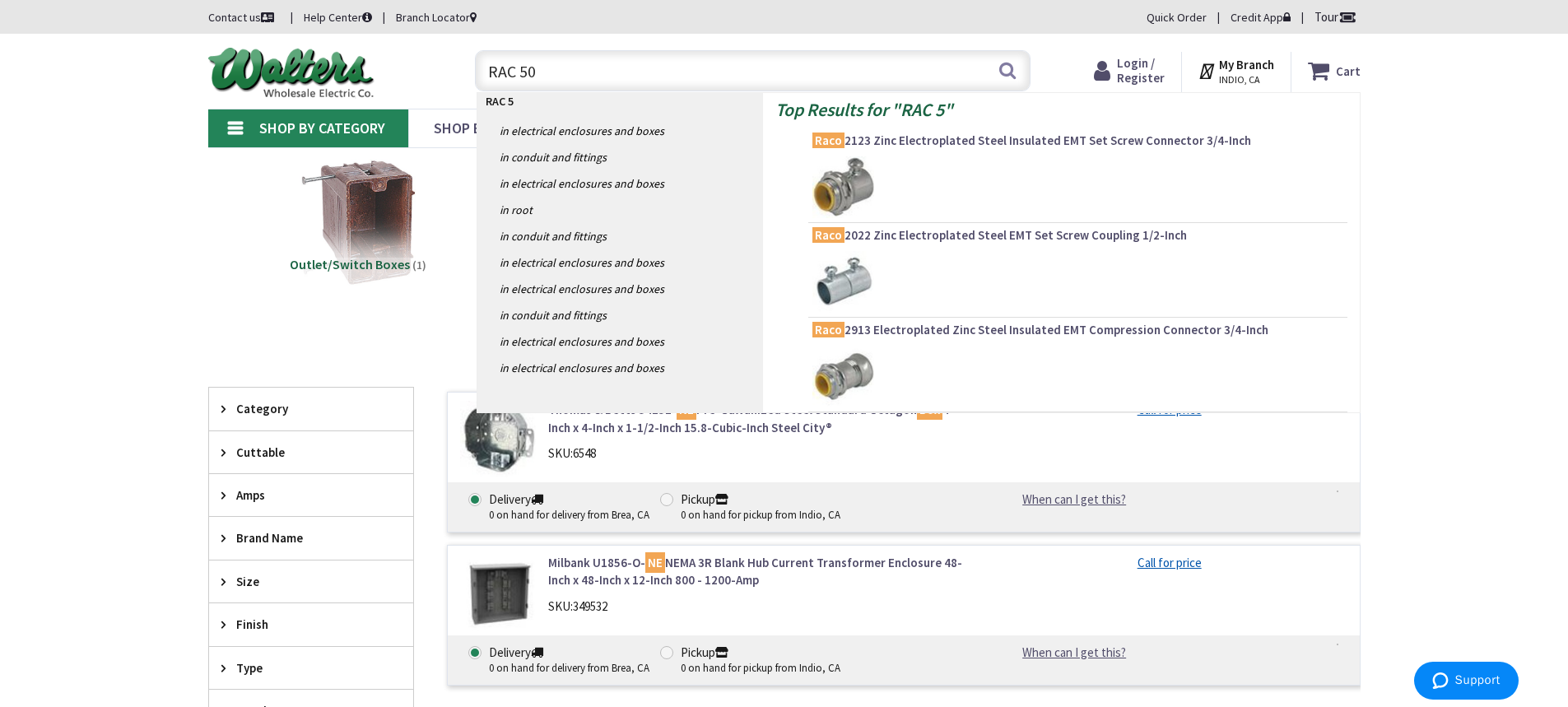 type on "RAC 500" 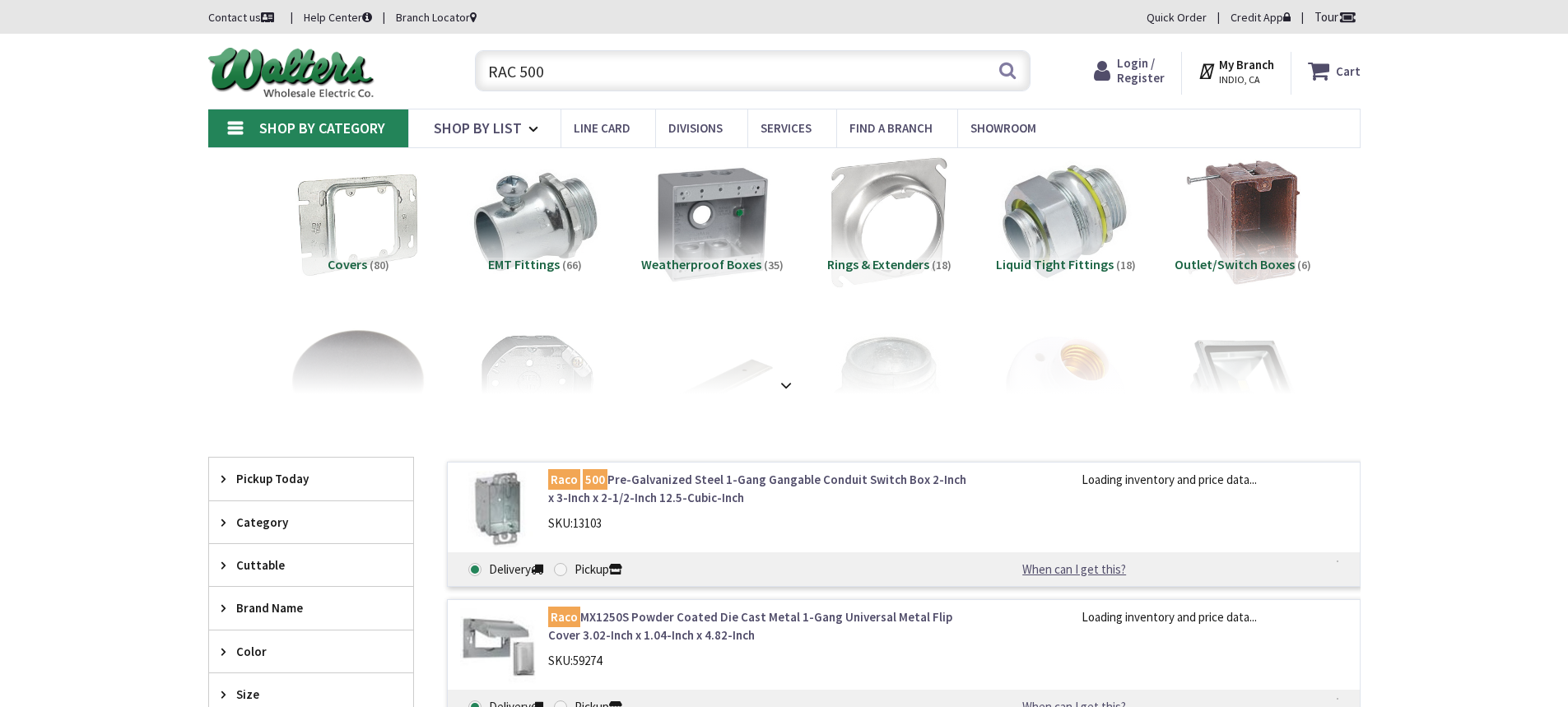 scroll, scrollTop: 0, scrollLeft: 0, axis: both 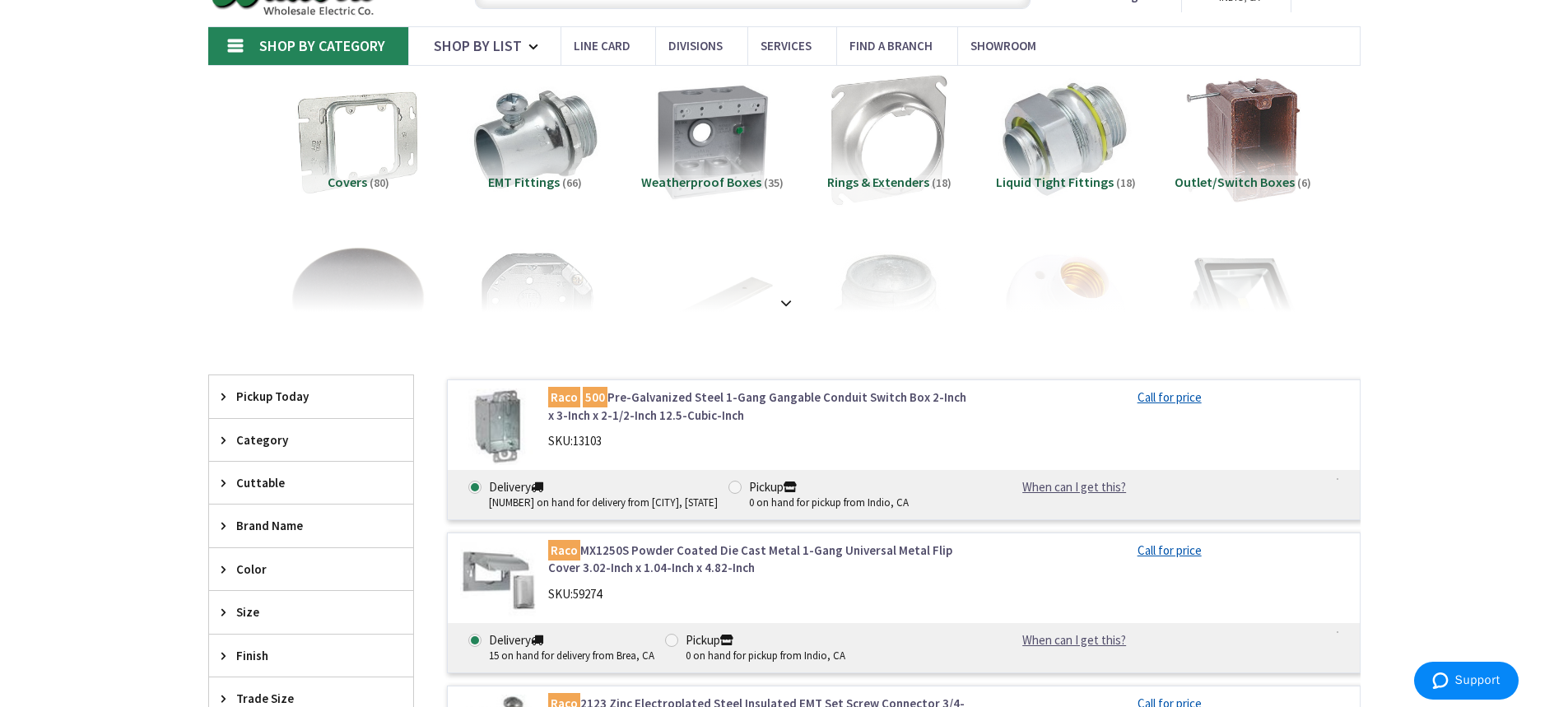 click on "Raco   500  Pre-Galvanized Steel 1-Gang Gangable Conduit Switch Box 2-Inch x 3-Inch x 2-1/2-Inch 12.5-Cubic-Inch" at bounding box center [757, 406] 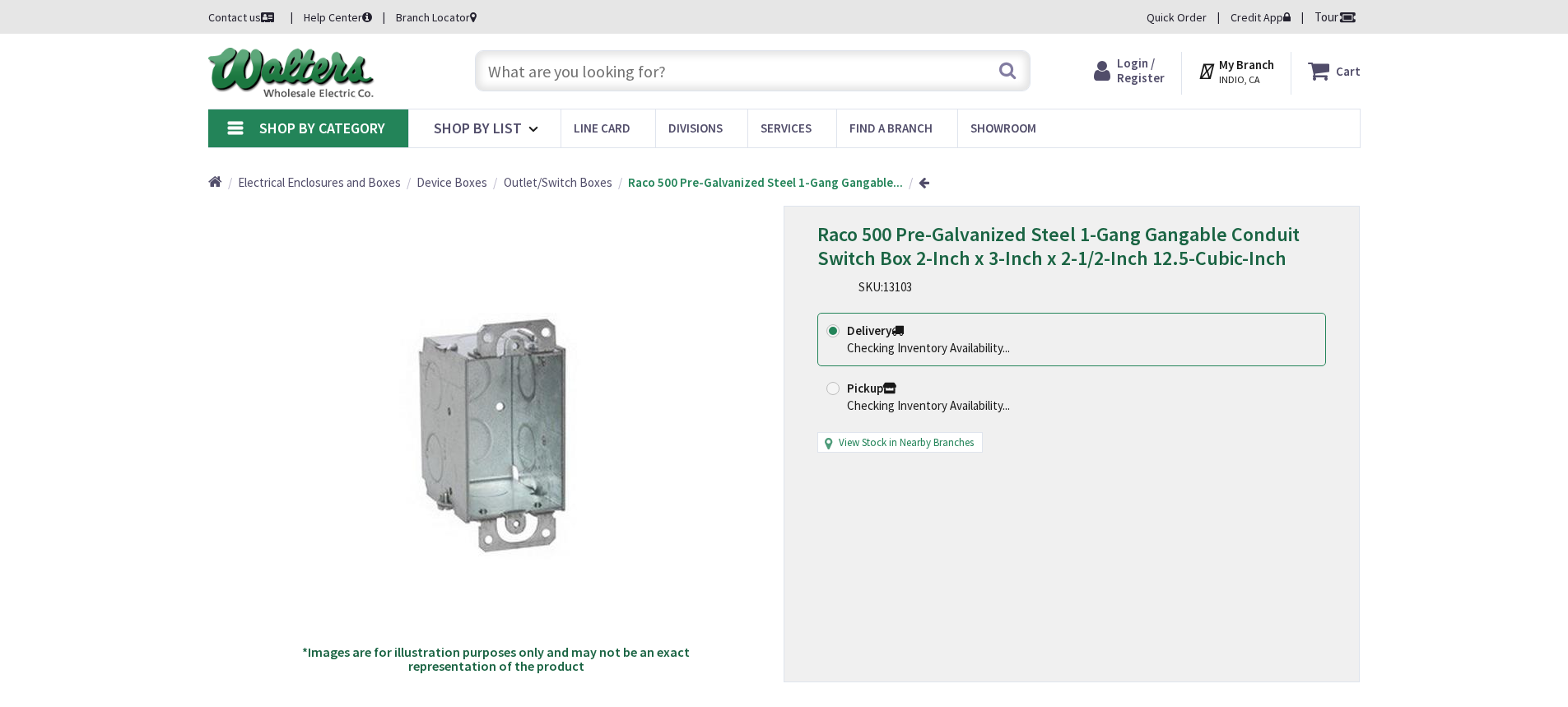 scroll, scrollTop: 0, scrollLeft: 0, axis: both 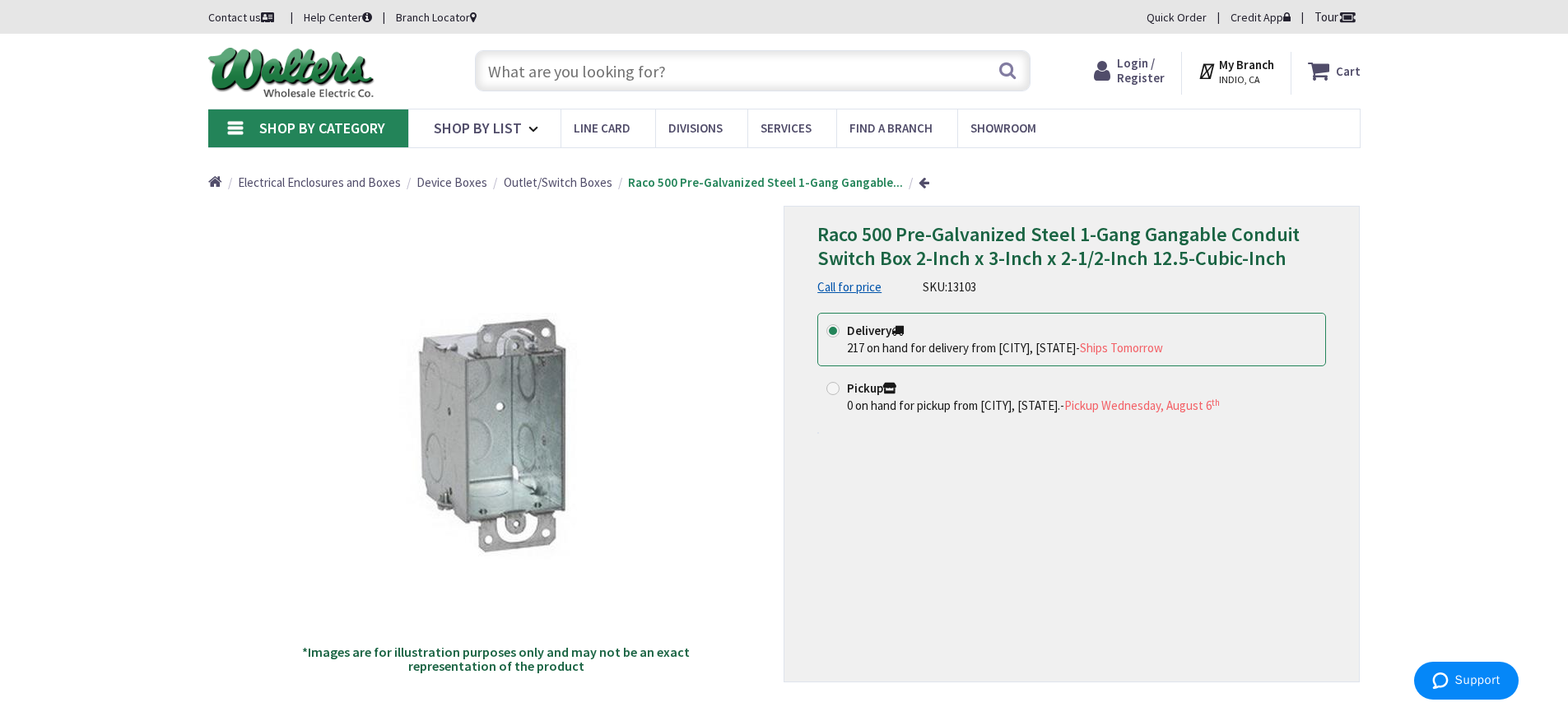 click at bounding box center [752, 71] 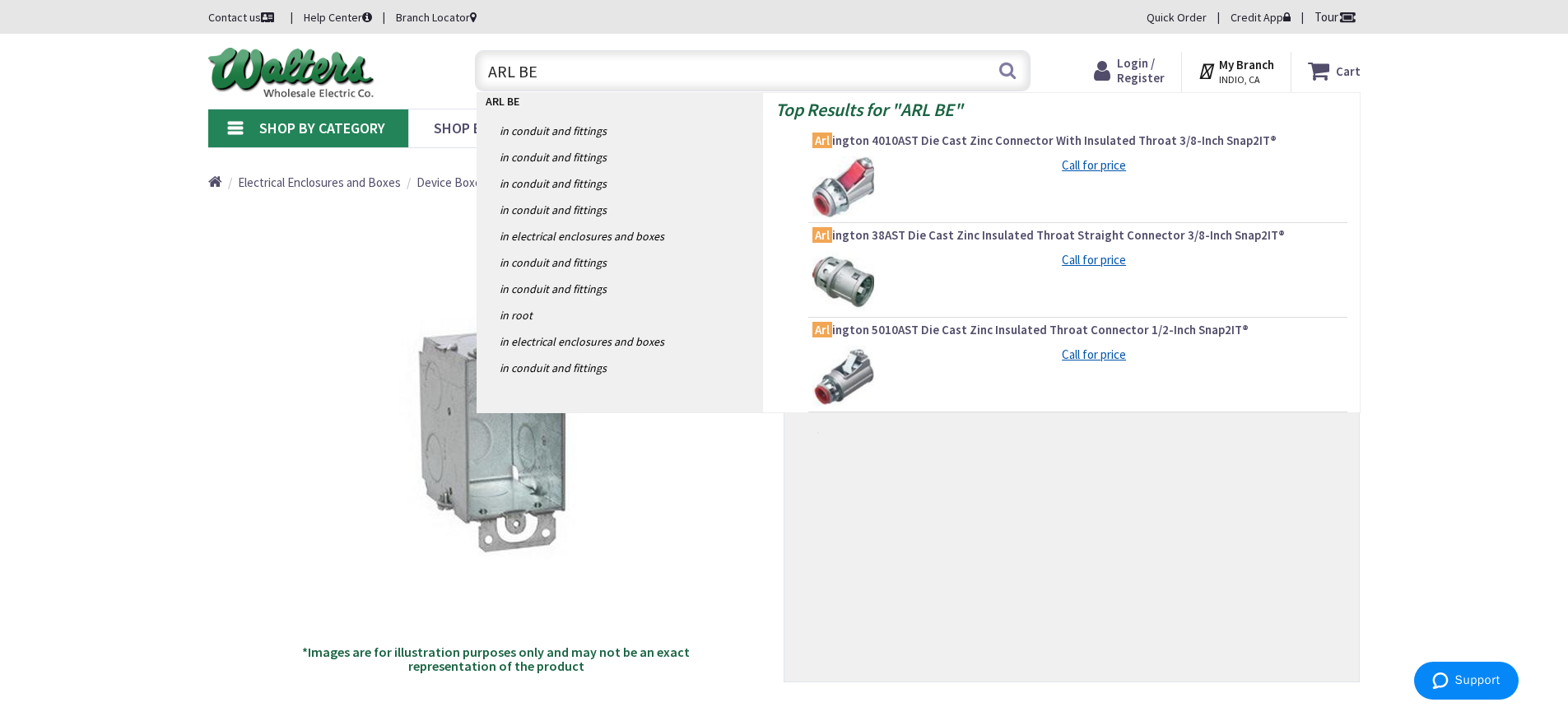 type on "ARL BE1" 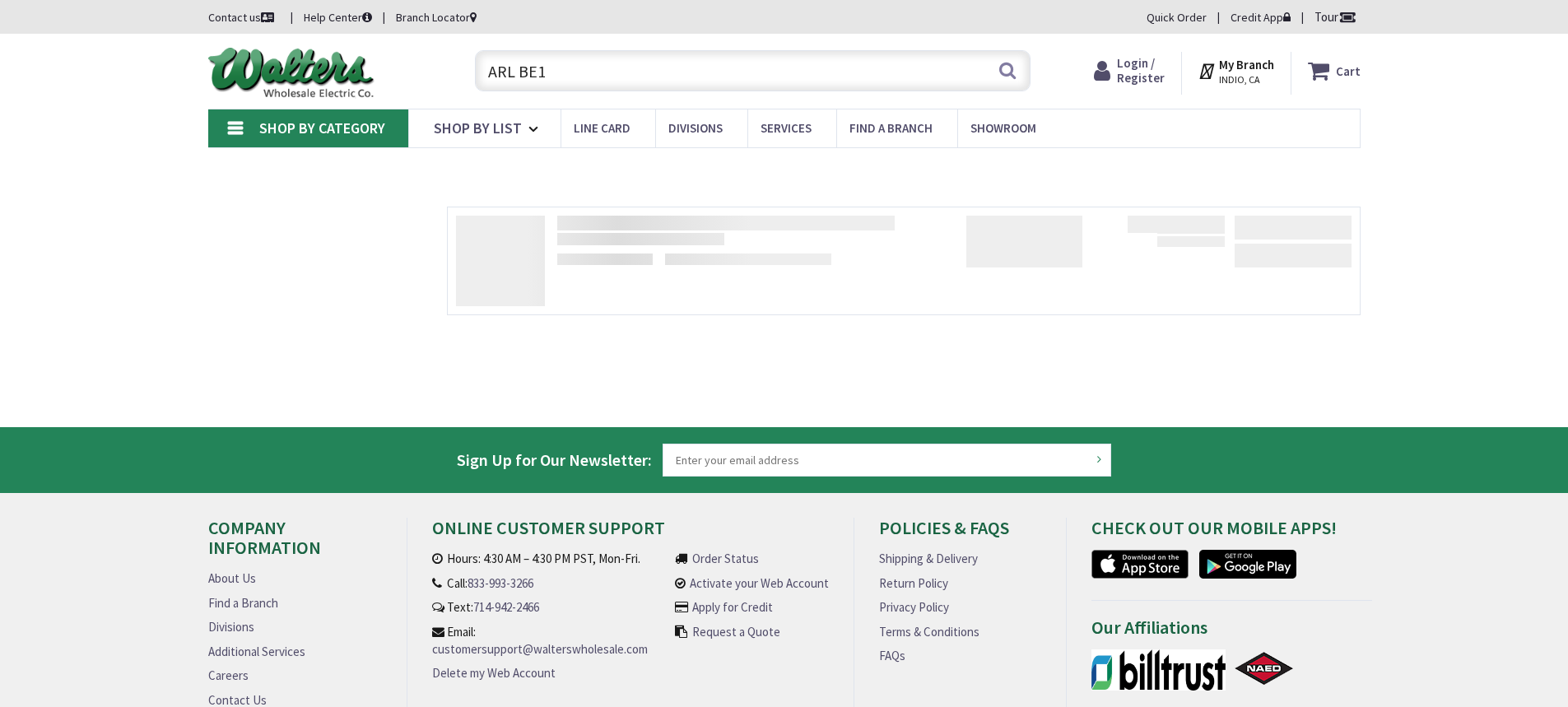 scroll, scrollTop: 0, scrollLeft: 0, axis: both 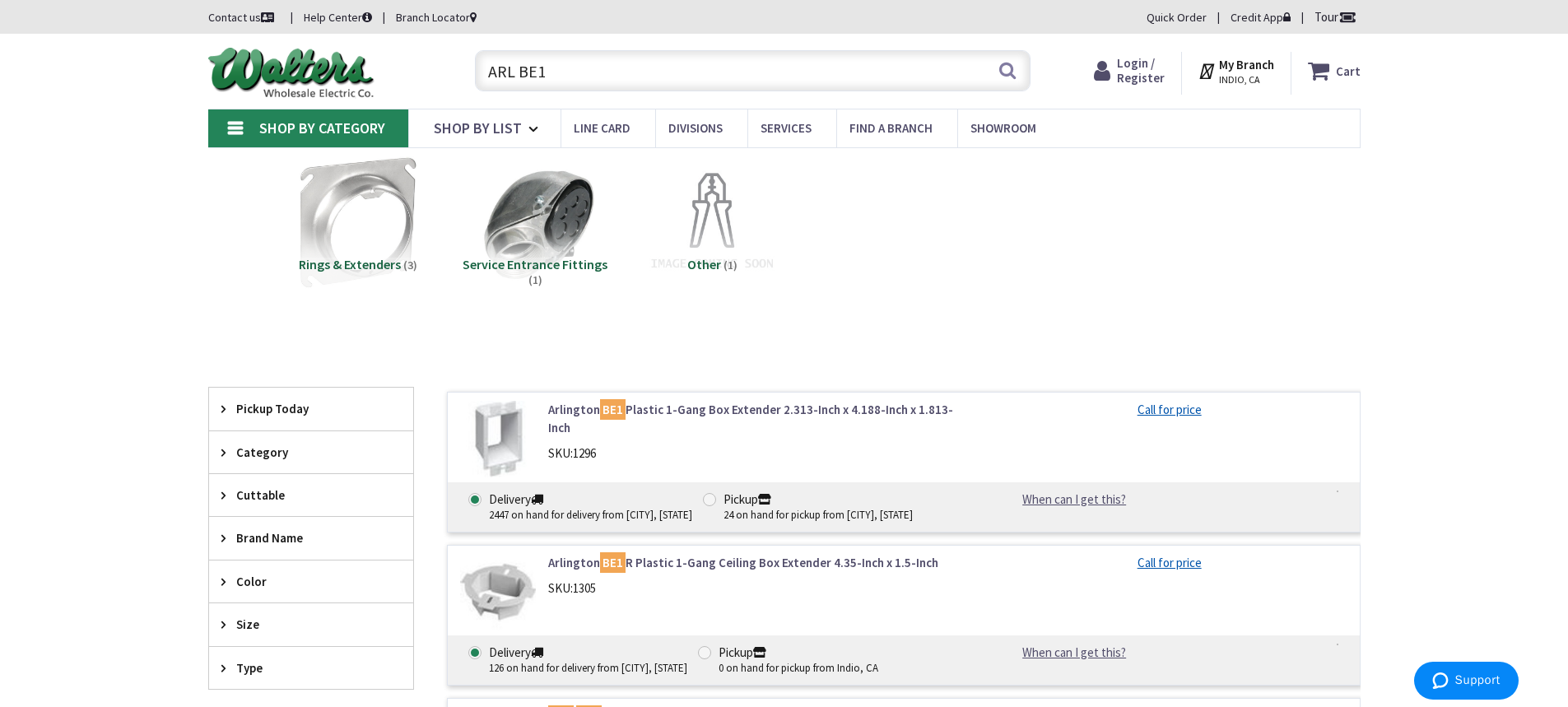click on "ARL BE1" at bounding box center (752, 71) 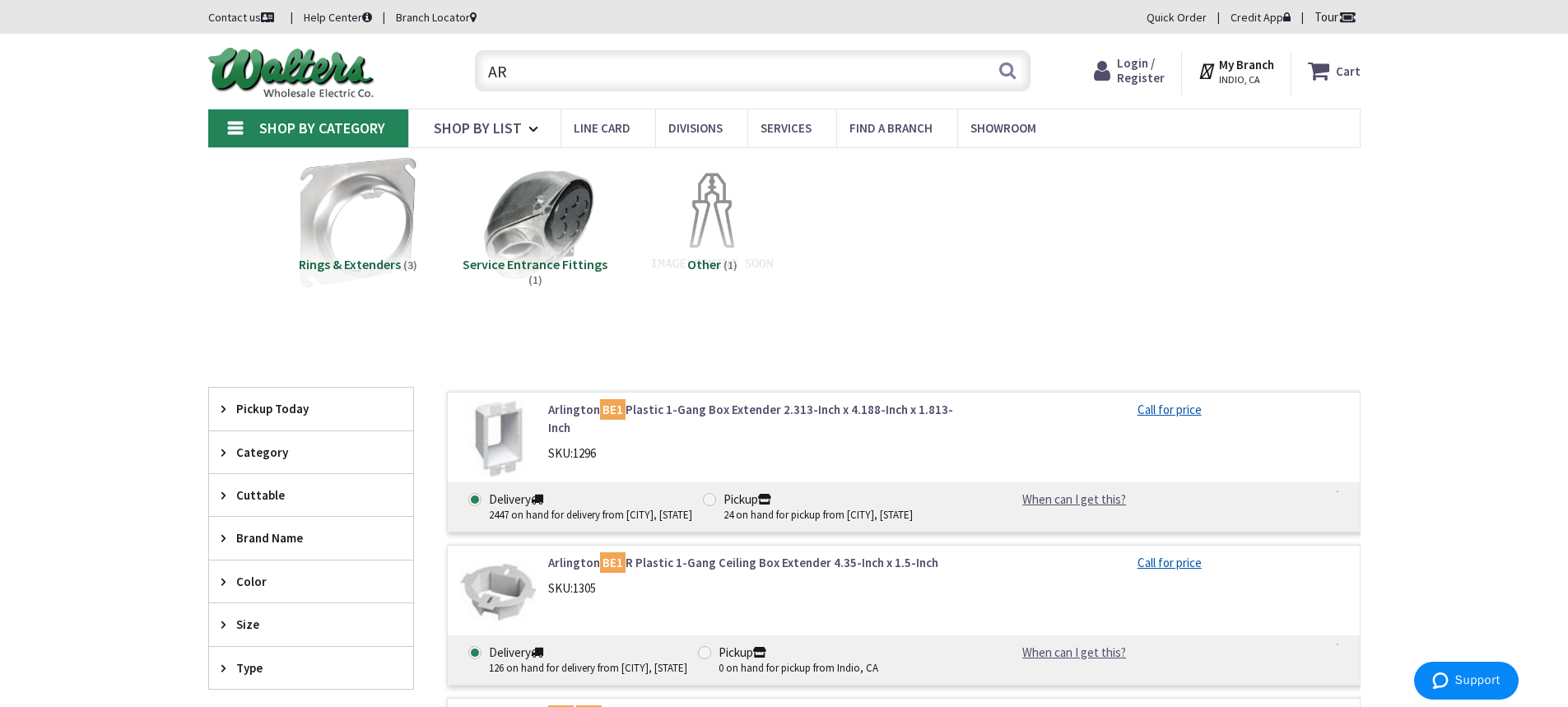 type on "A" 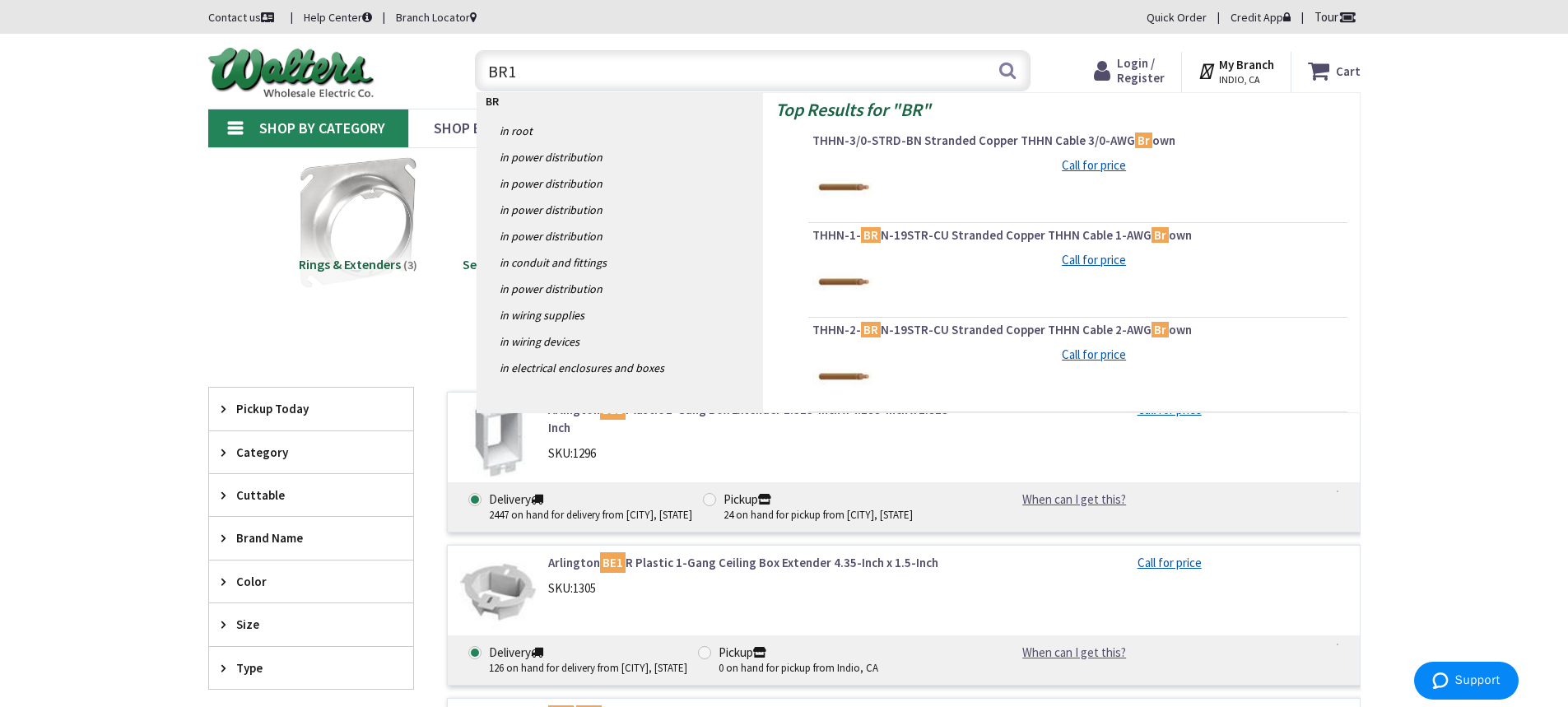 type on "BR15" 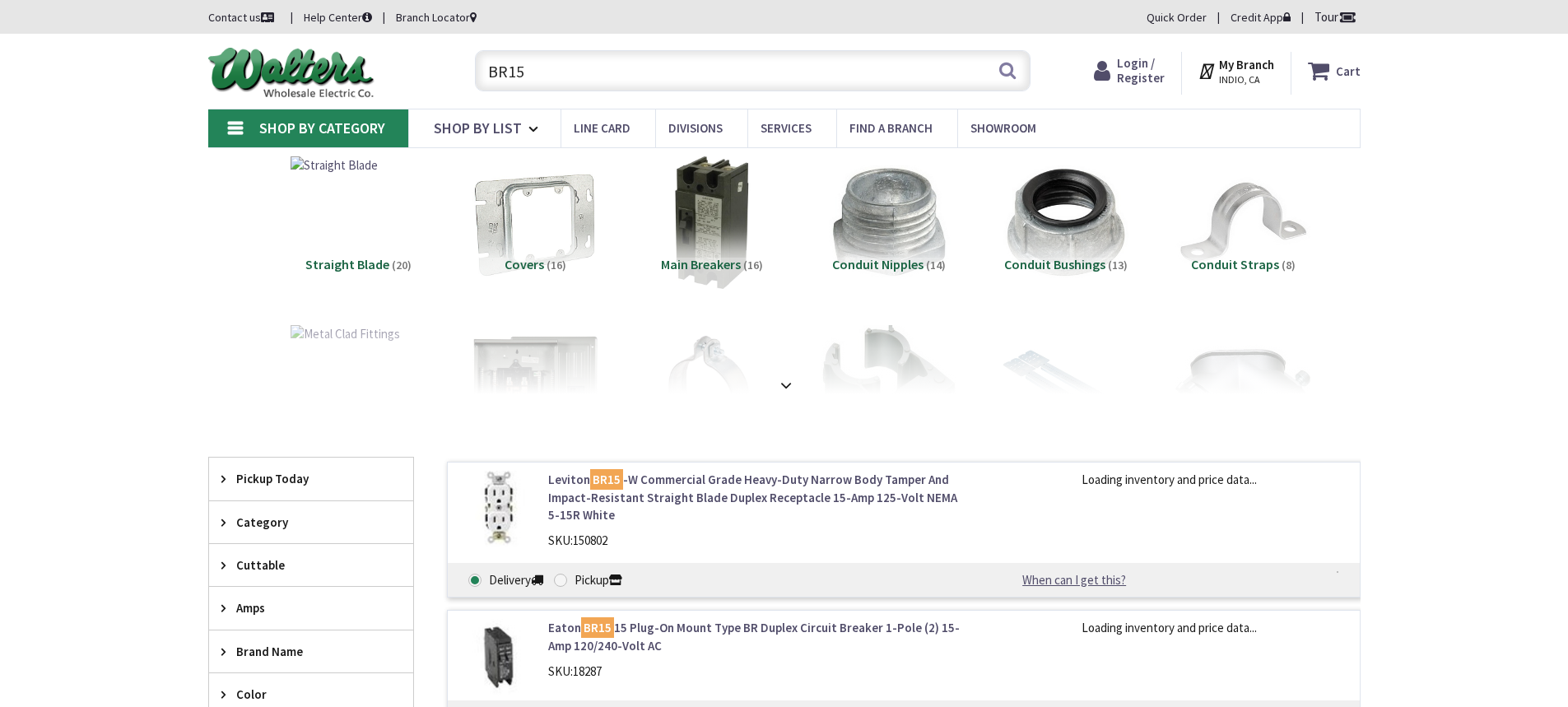 scroll, scrollTop: 0, scrollLeft: 0, axis: both 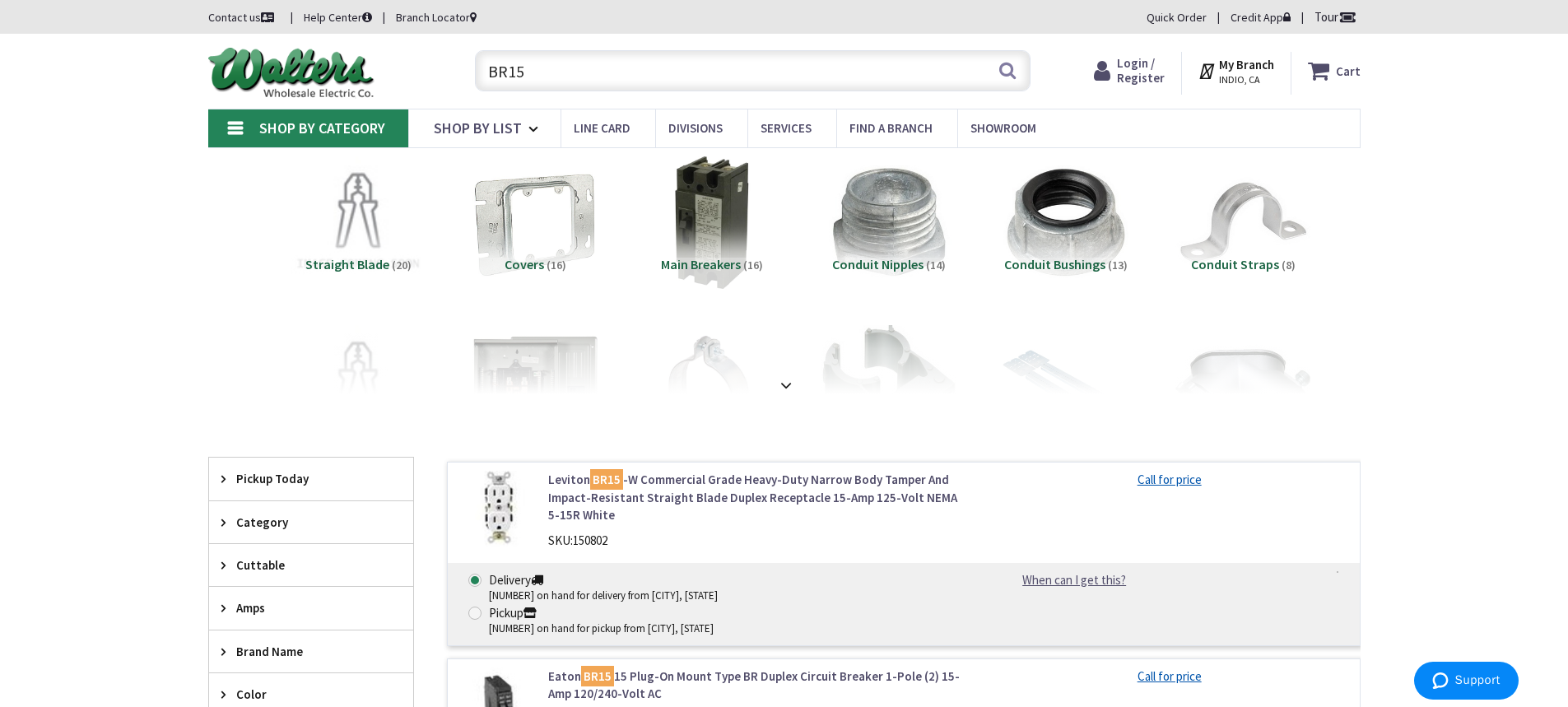 drag, startPoint x: 621, startPoint y: 83, endPoint x: 407, endPoint y: 80, distance: 214.02103 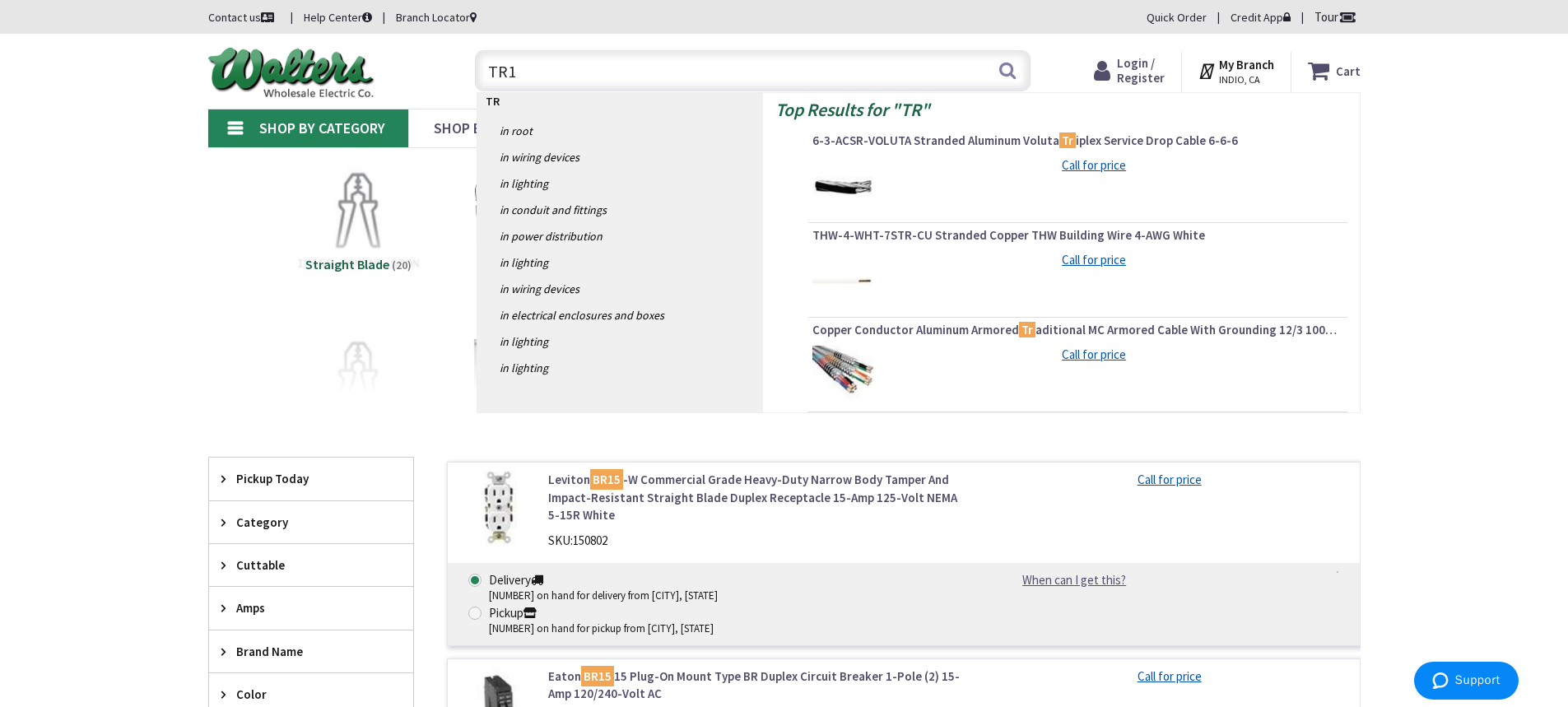 type on "TR15" 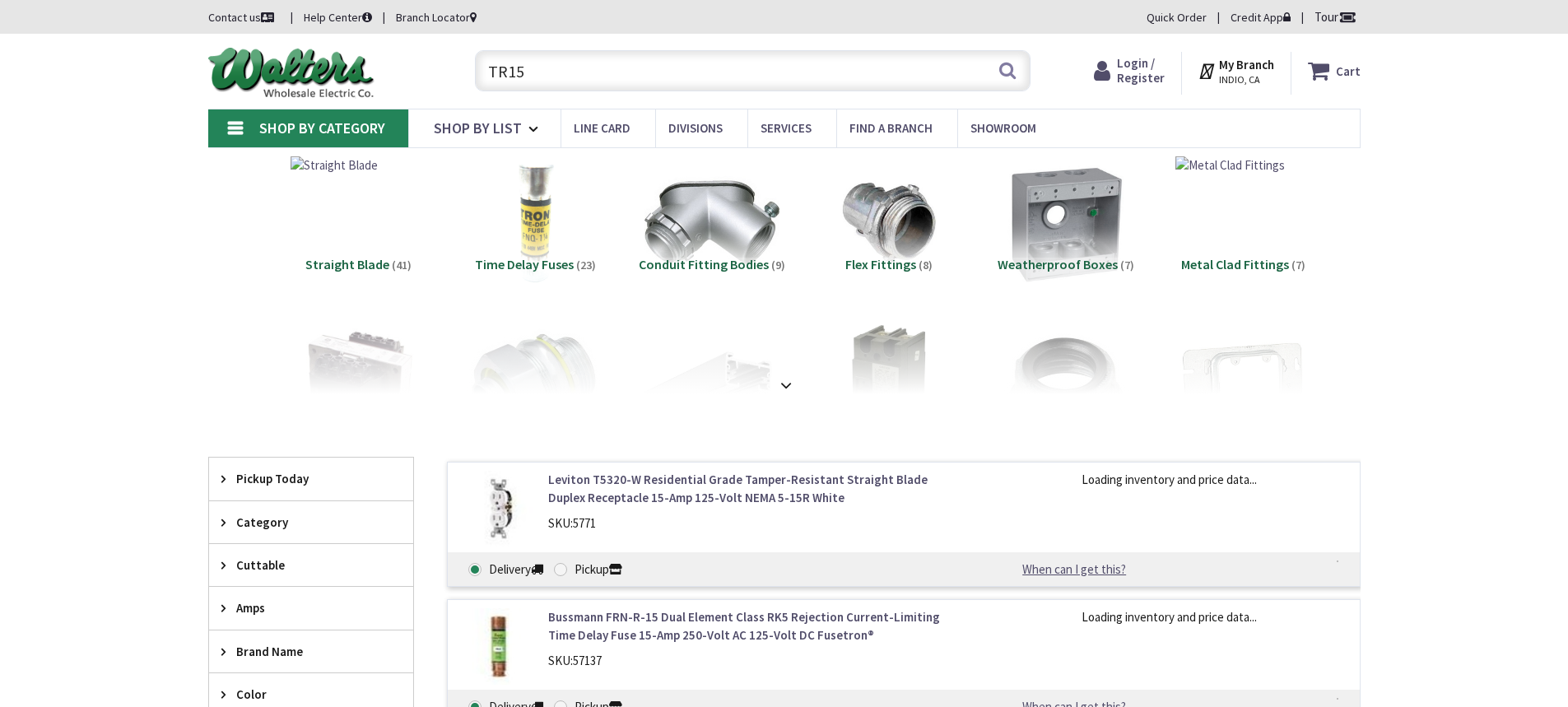 scroll, scrollTop: 0, scrollLeft: 0, axis: both 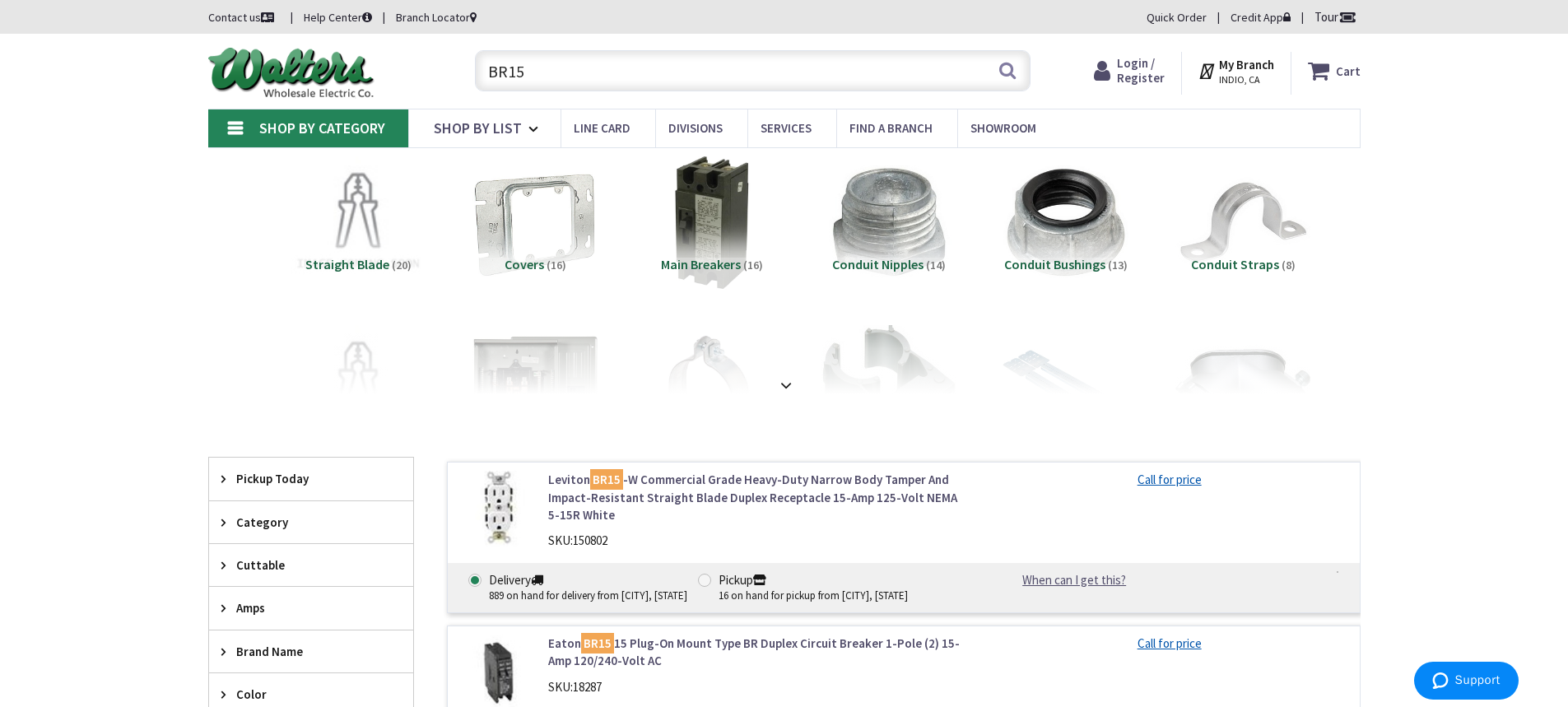 drag, startPoint x: 561, startPoint y: 77, endPoint x: 325, endPoint y: 65, distance: 236.30489 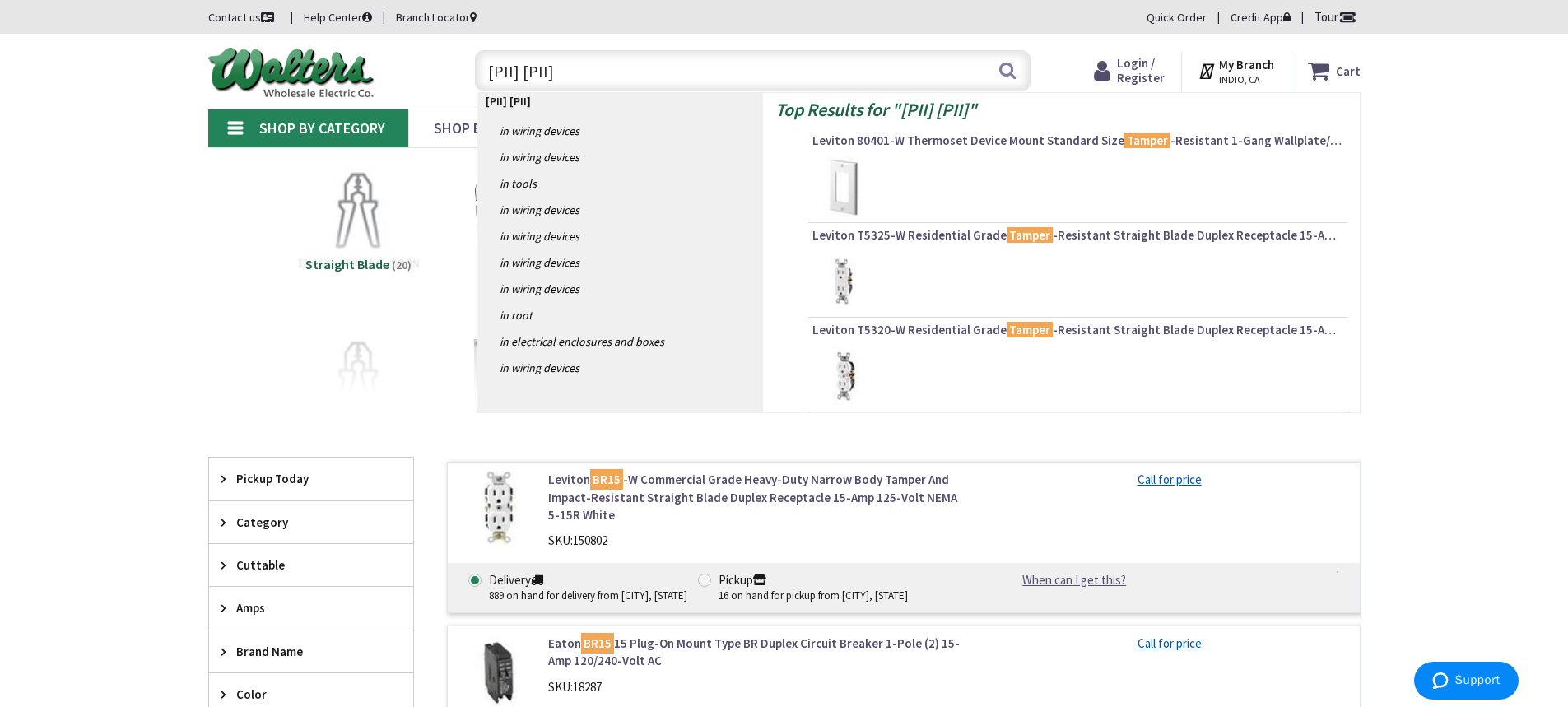 type on "TAMPER RES" 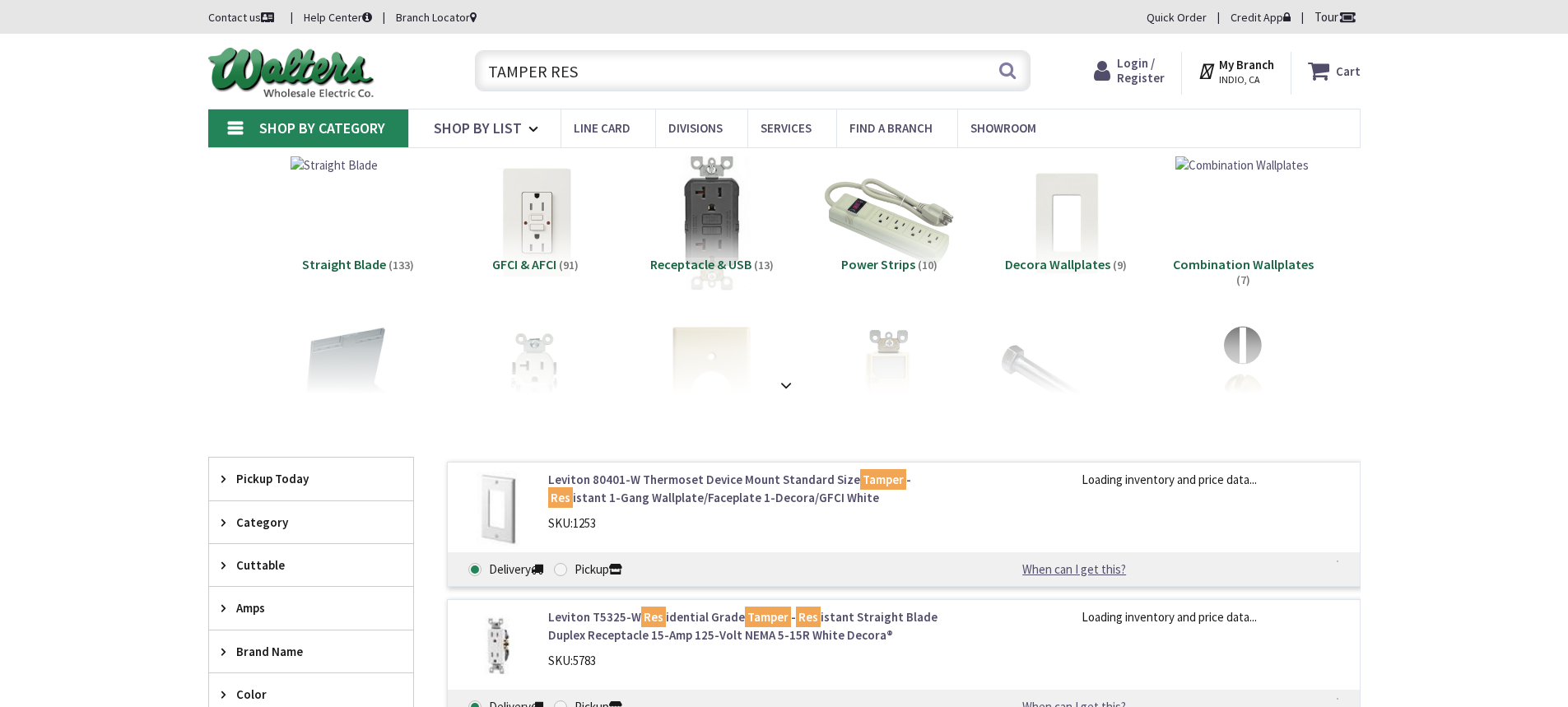 scroll, scrollTop: 0, scrollLeft: 0, axis: both 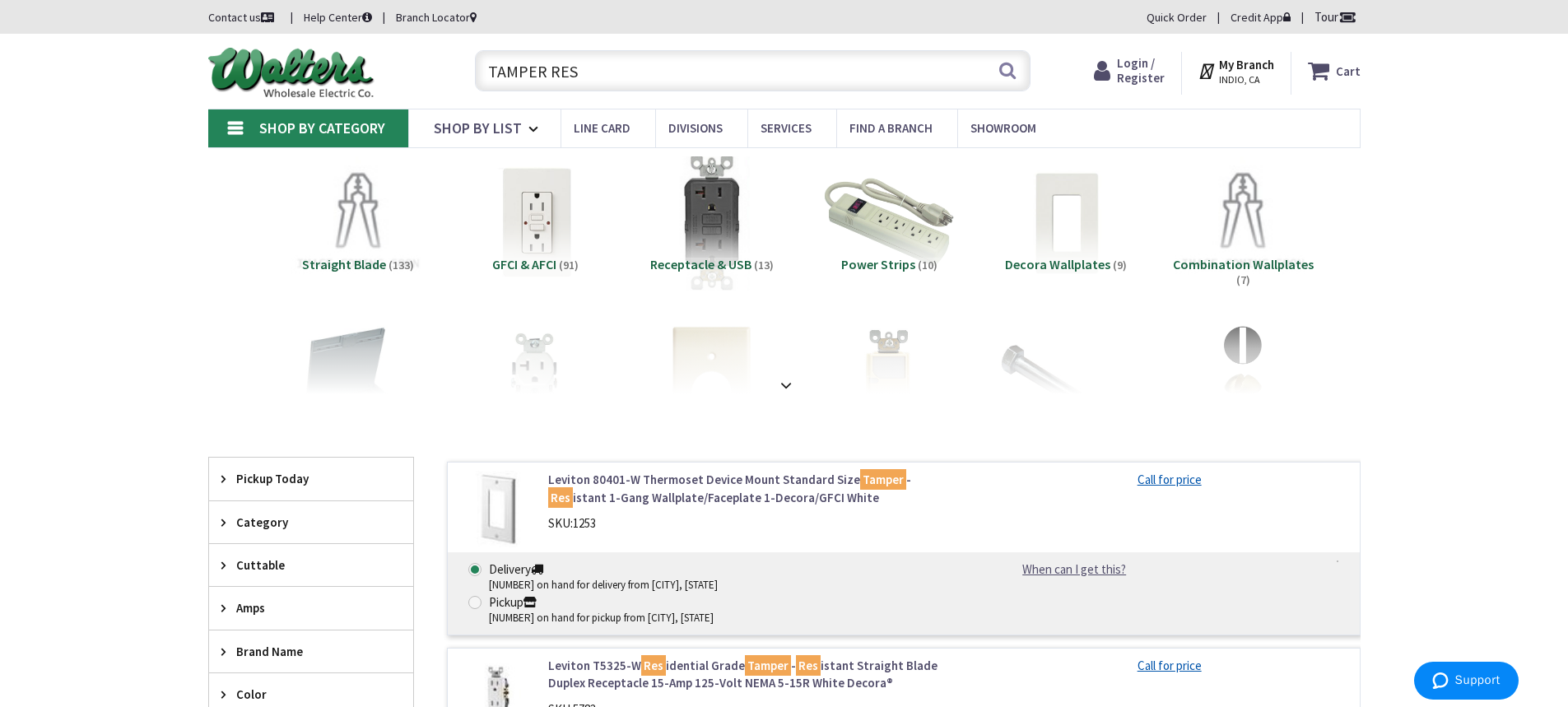 drag, startPoint x: 632, startPoint y: 71, endPoint x: 183, endPoint y: 86, distance: 449.25049 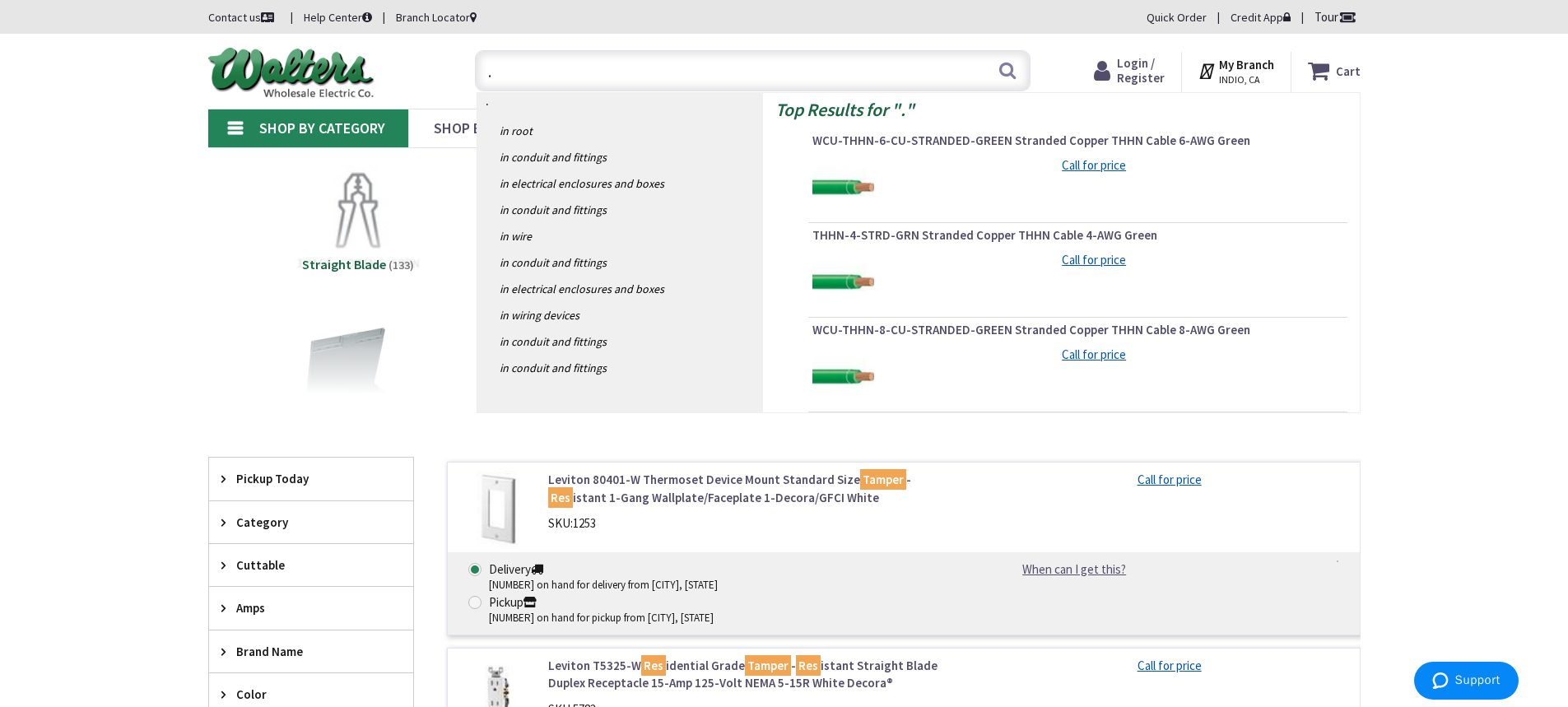 click on "." at bounding box center (752, 71) 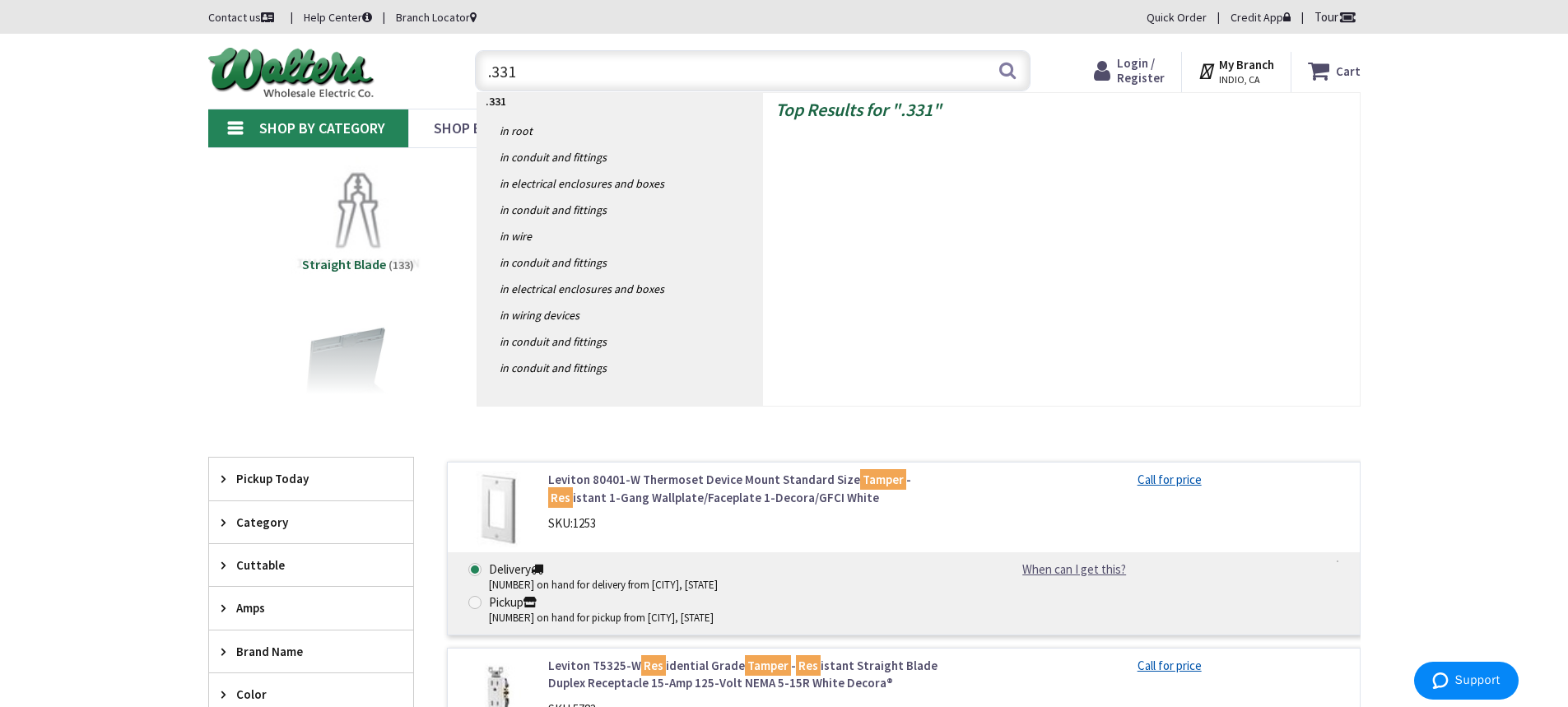 type on ".3310" 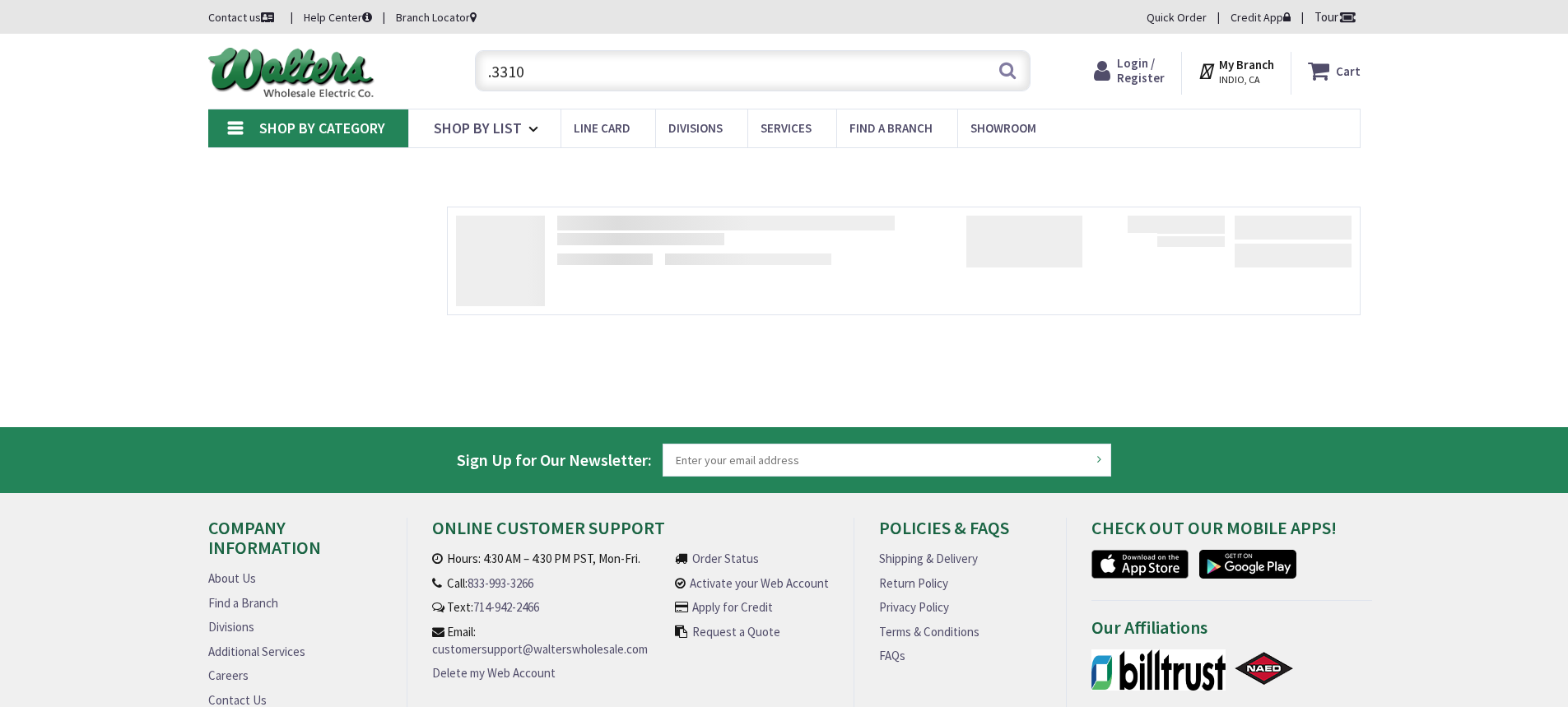 scroll, scrollTop: 0, scrollLeft: 0, axis: both 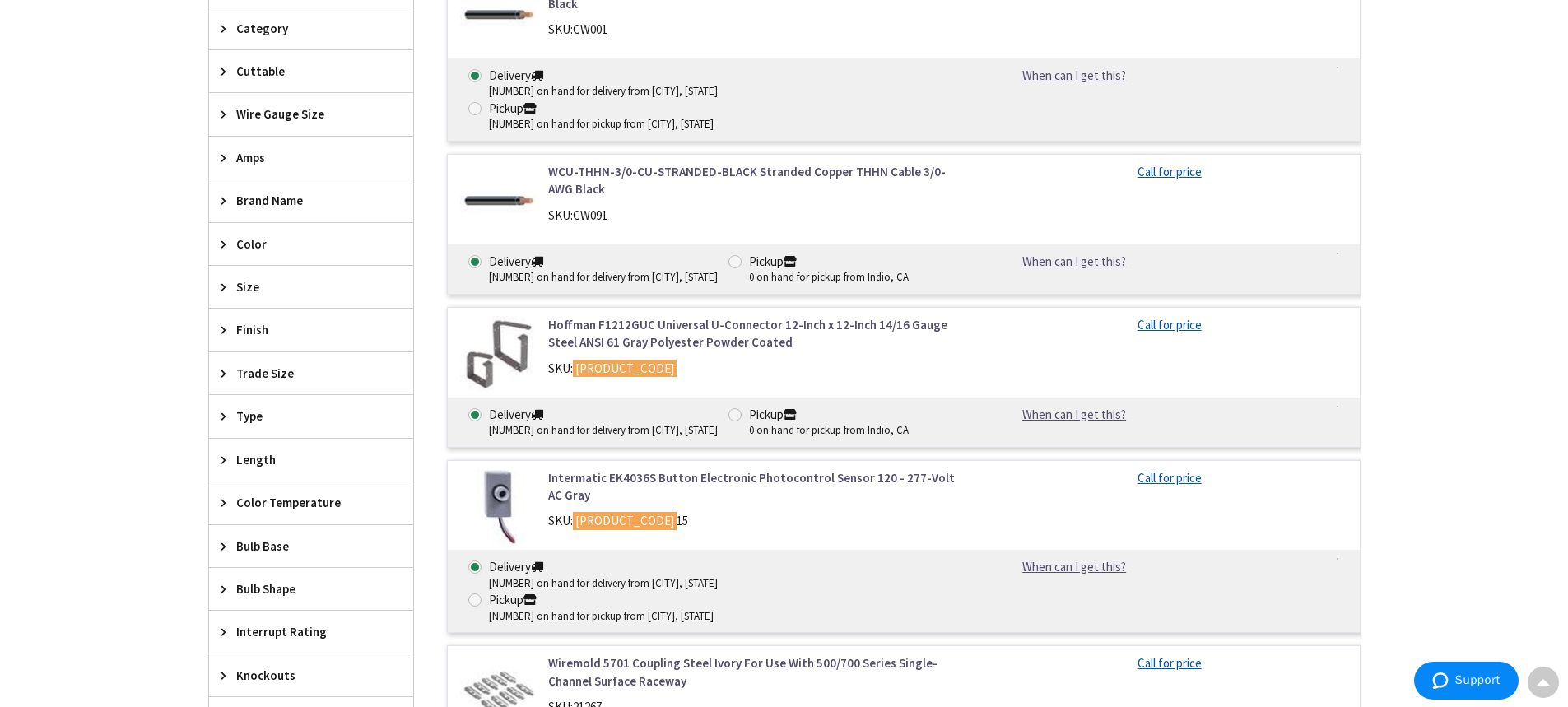 click on "Hoffman F1212GUC Universal U-Connector 12-Inch x 12-Inch 14/16 Gauge Steel ANSI 61 Gray Polyester Powder Coated" at bounding box center [757, 333] 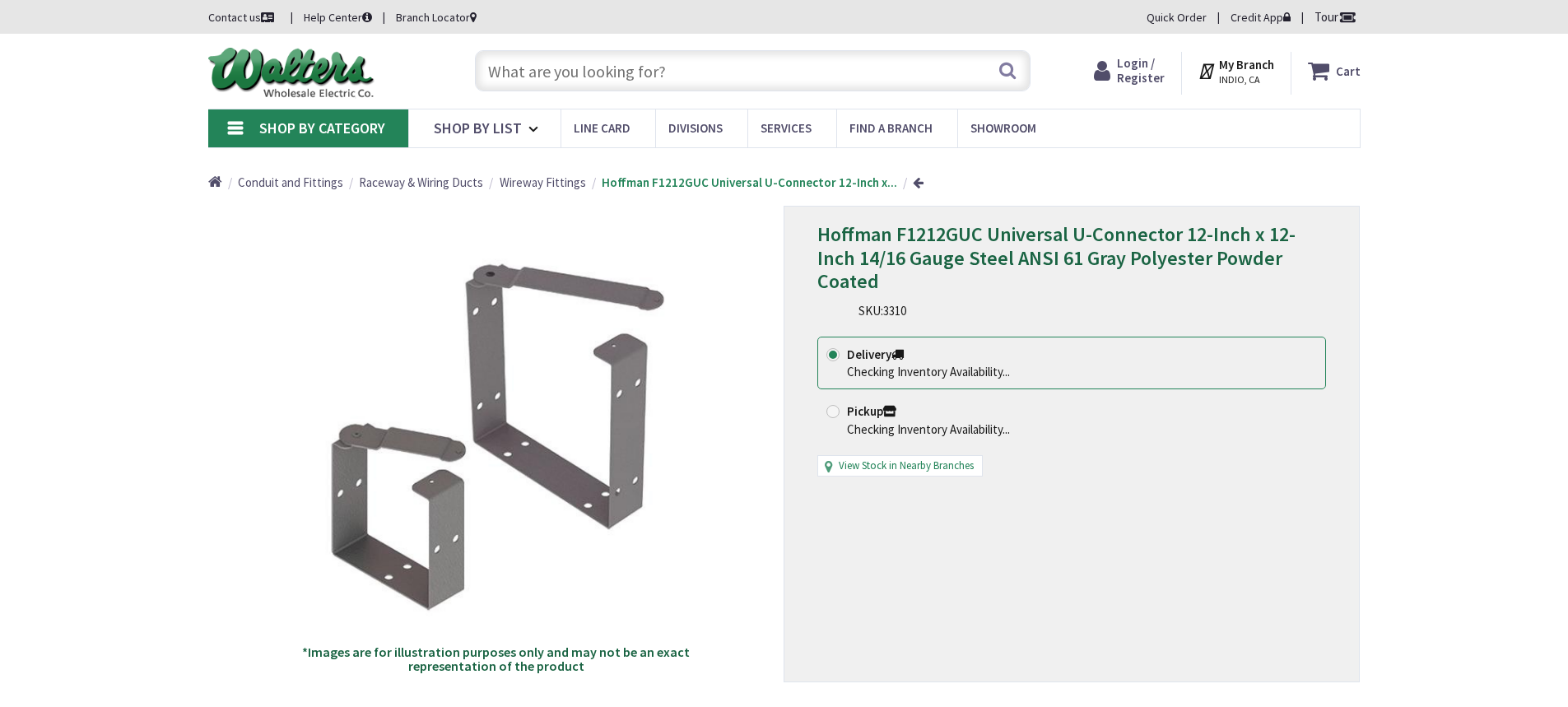 scroll, scrollTop: 0, scrollLeft: 0, axis: both 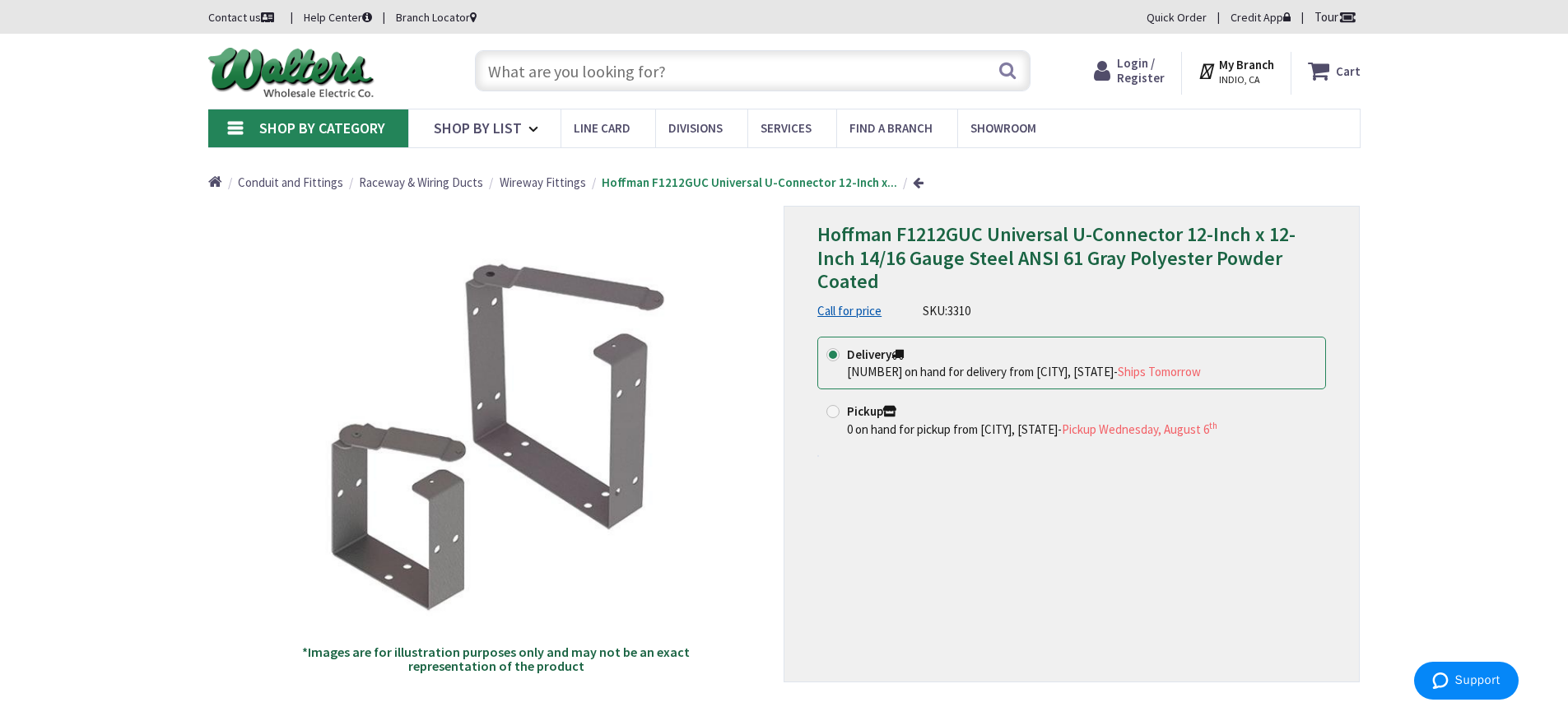click at bounding box center [752, 71] 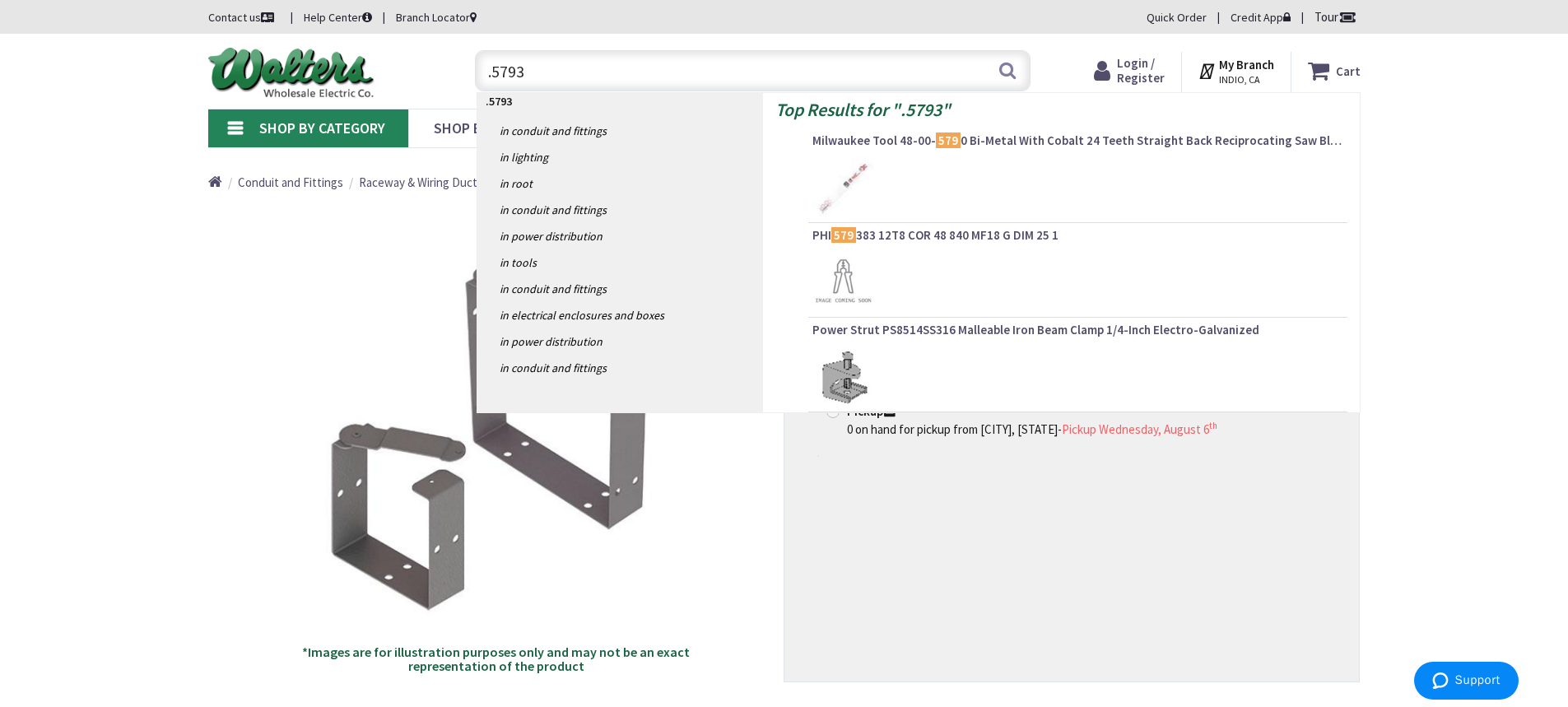type on ".57937" 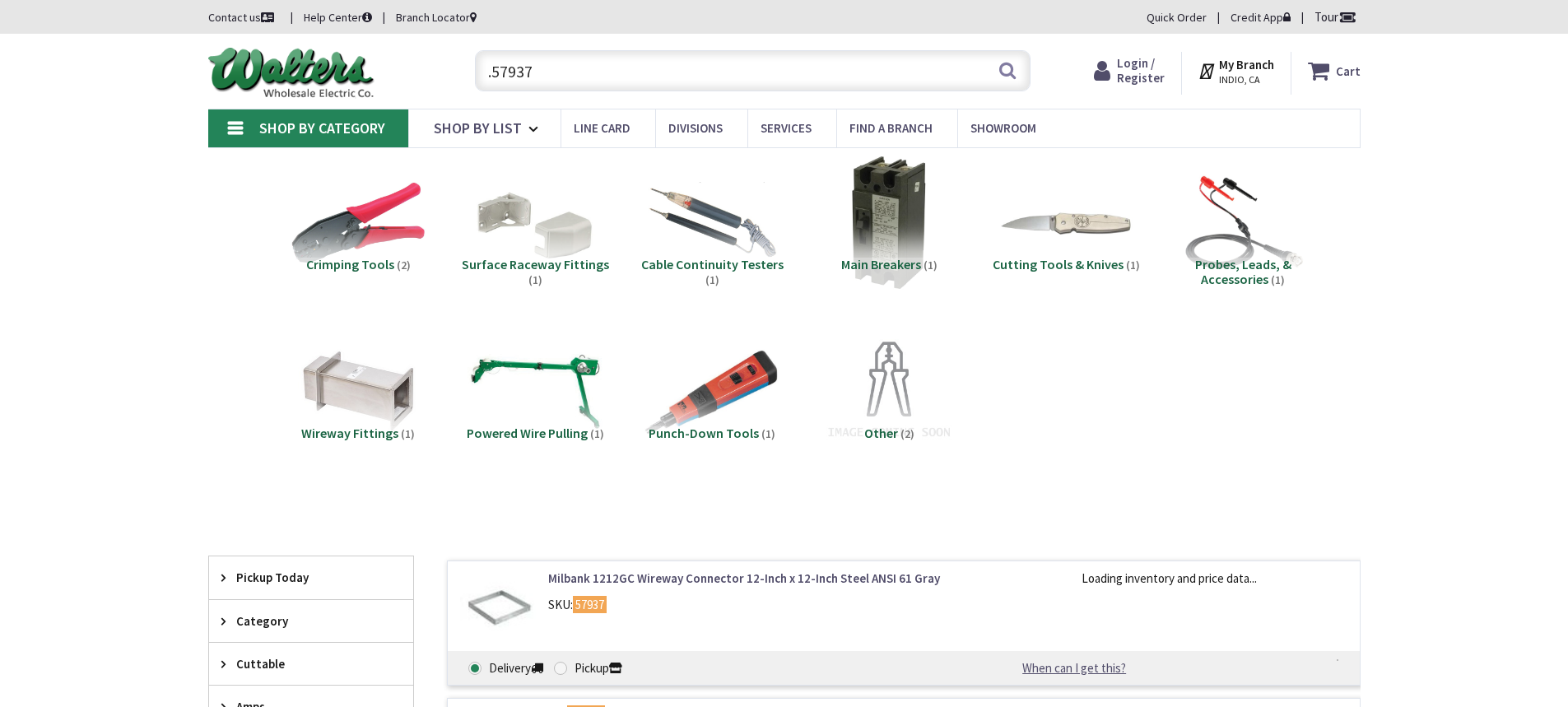 scroll, scrollTop: 0, scrollLeft: 0, axis: both 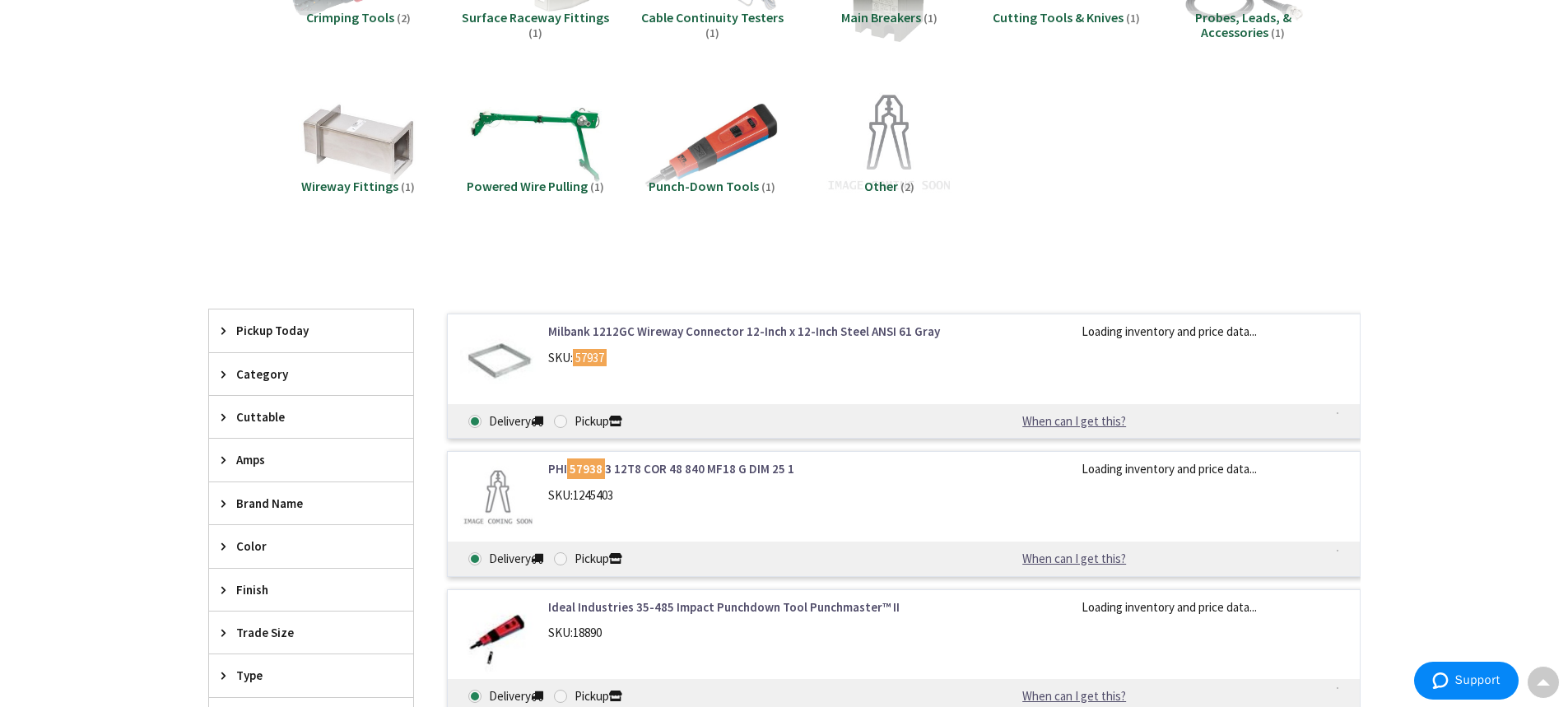click on "Milbank 1212GC Wireway Connector 12-Inch x 12-Inch Steel ANSI 61 Gray" at bounding box center [757, 331] 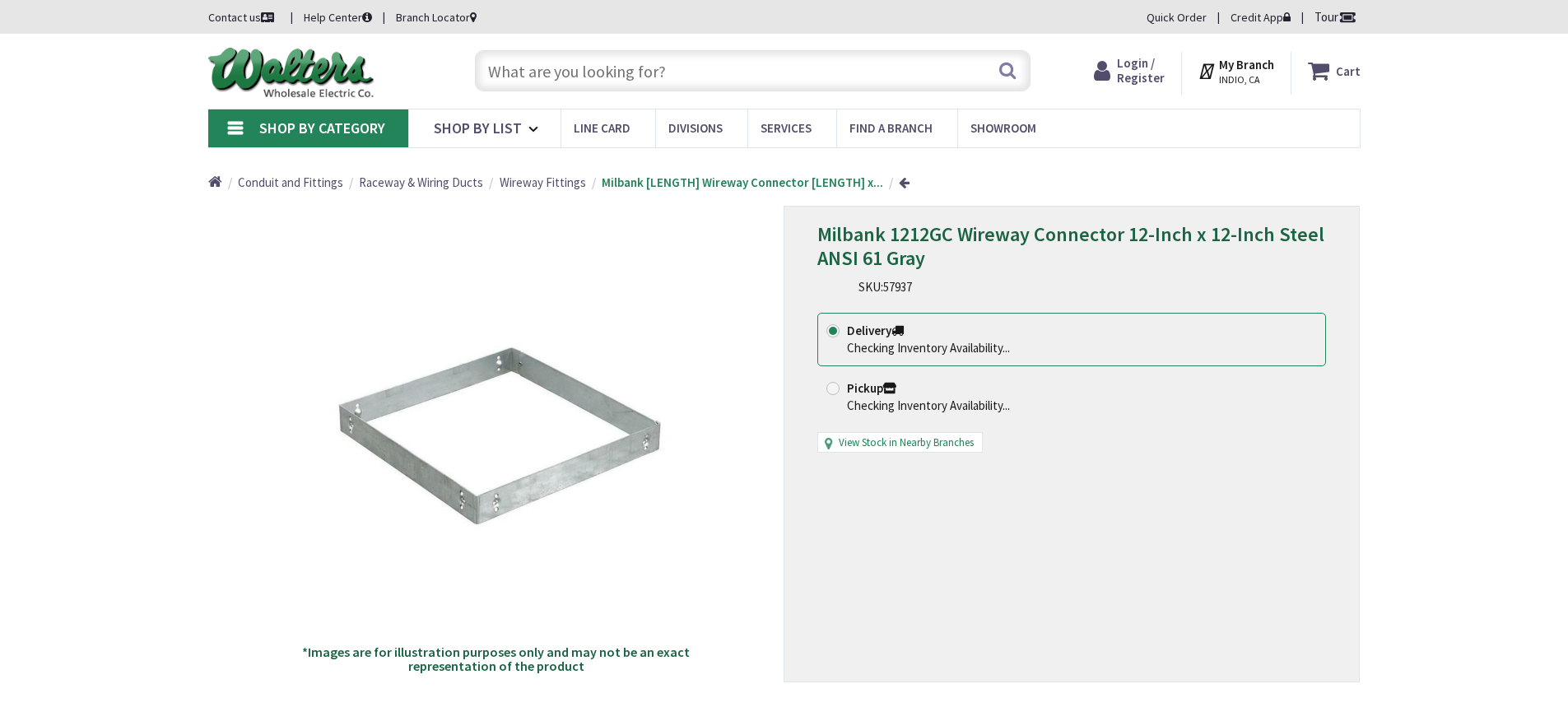 scroll, scrollTop: 0, scrollLeft: 0, axis: both 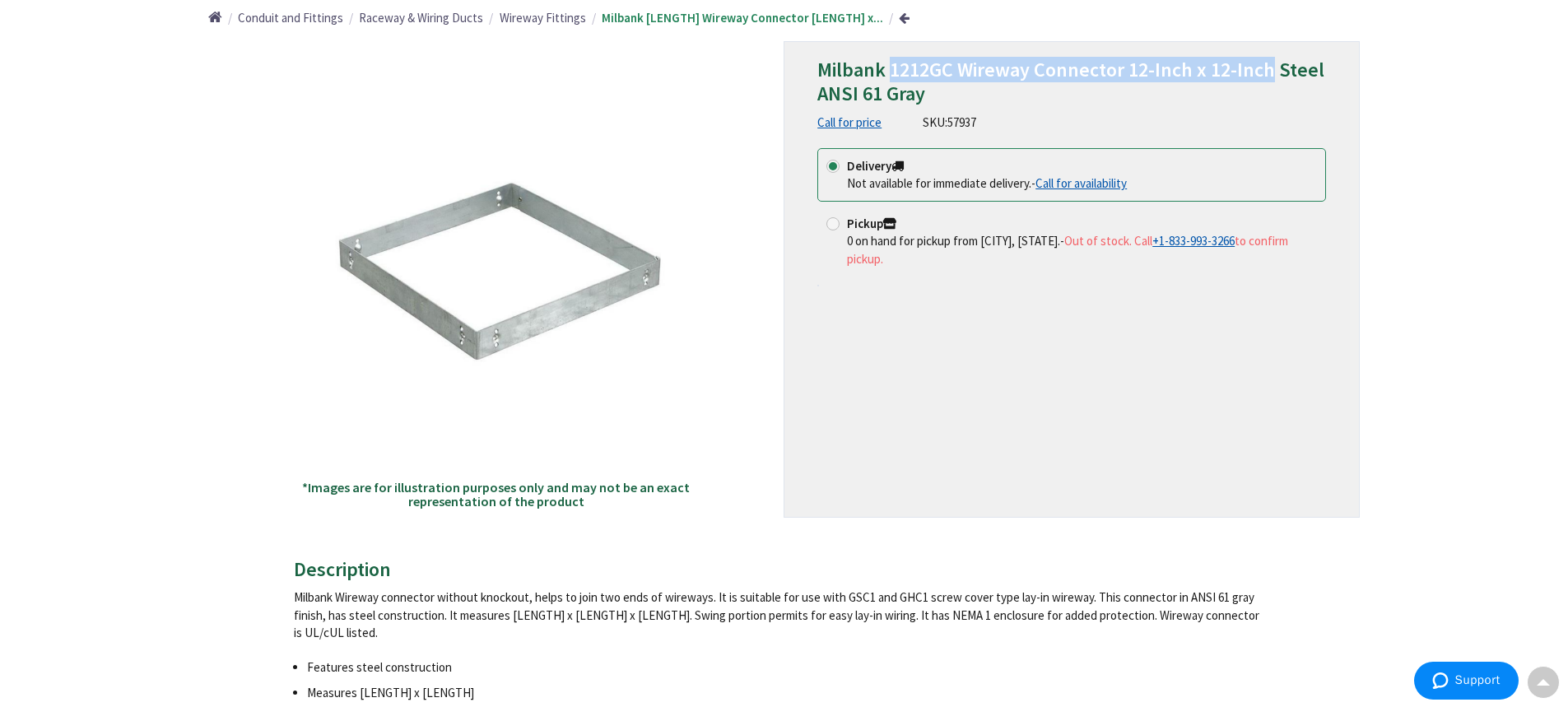 drag, startPoint x: 891, startPoint y: 67, endPoint x: 1259, endPoint y: 79, distance: 368.1956 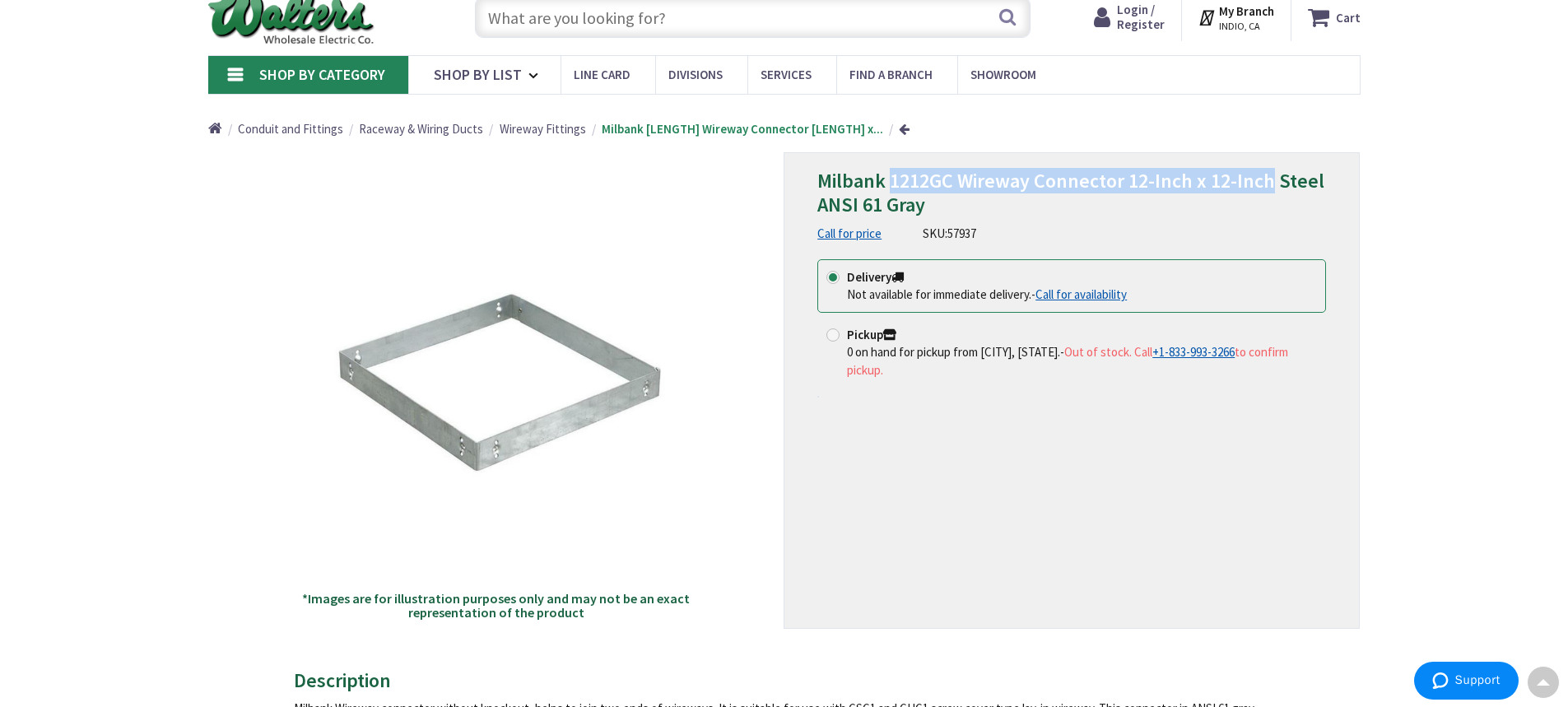 scroll, scrollTop: 0, scrollLeft: 0, axis: both 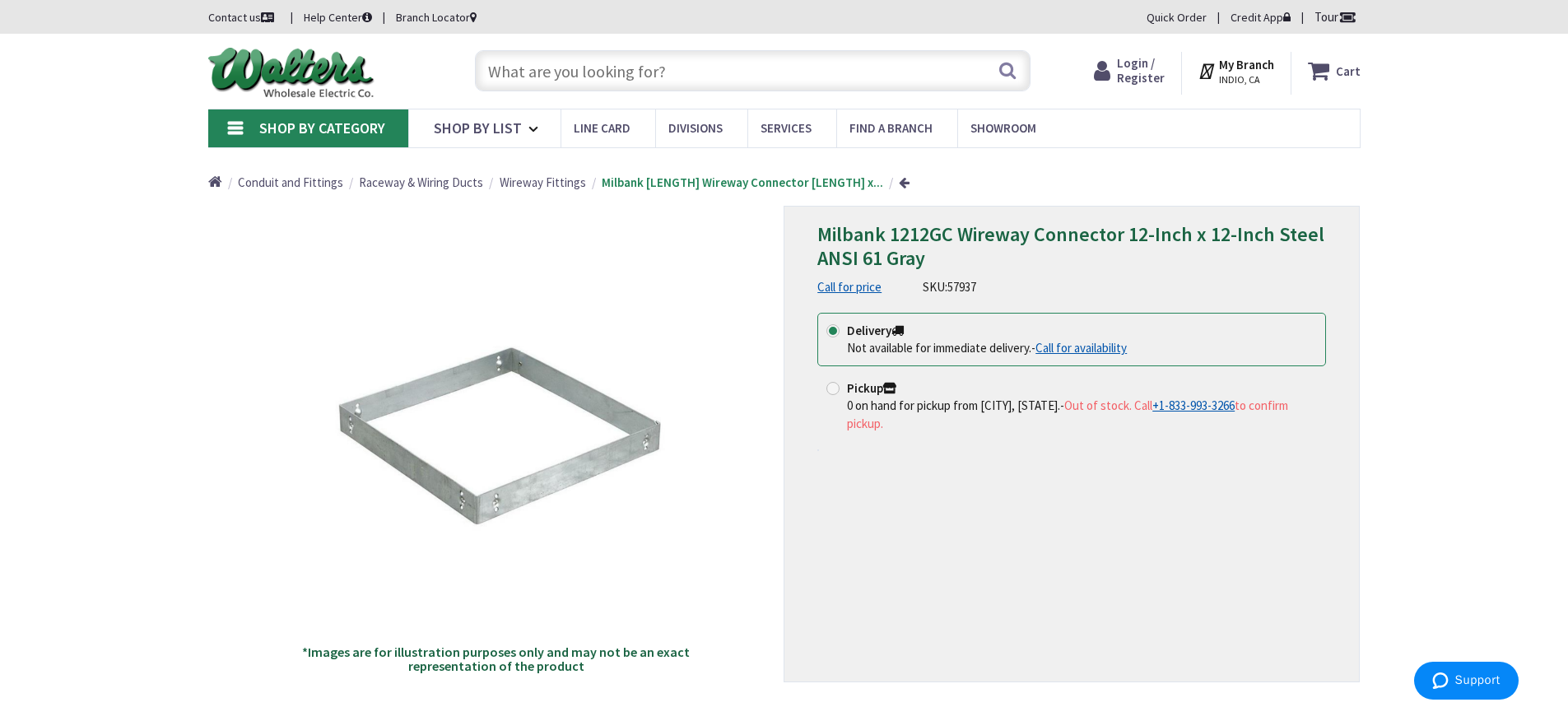 click at bounding box center [752, 71] 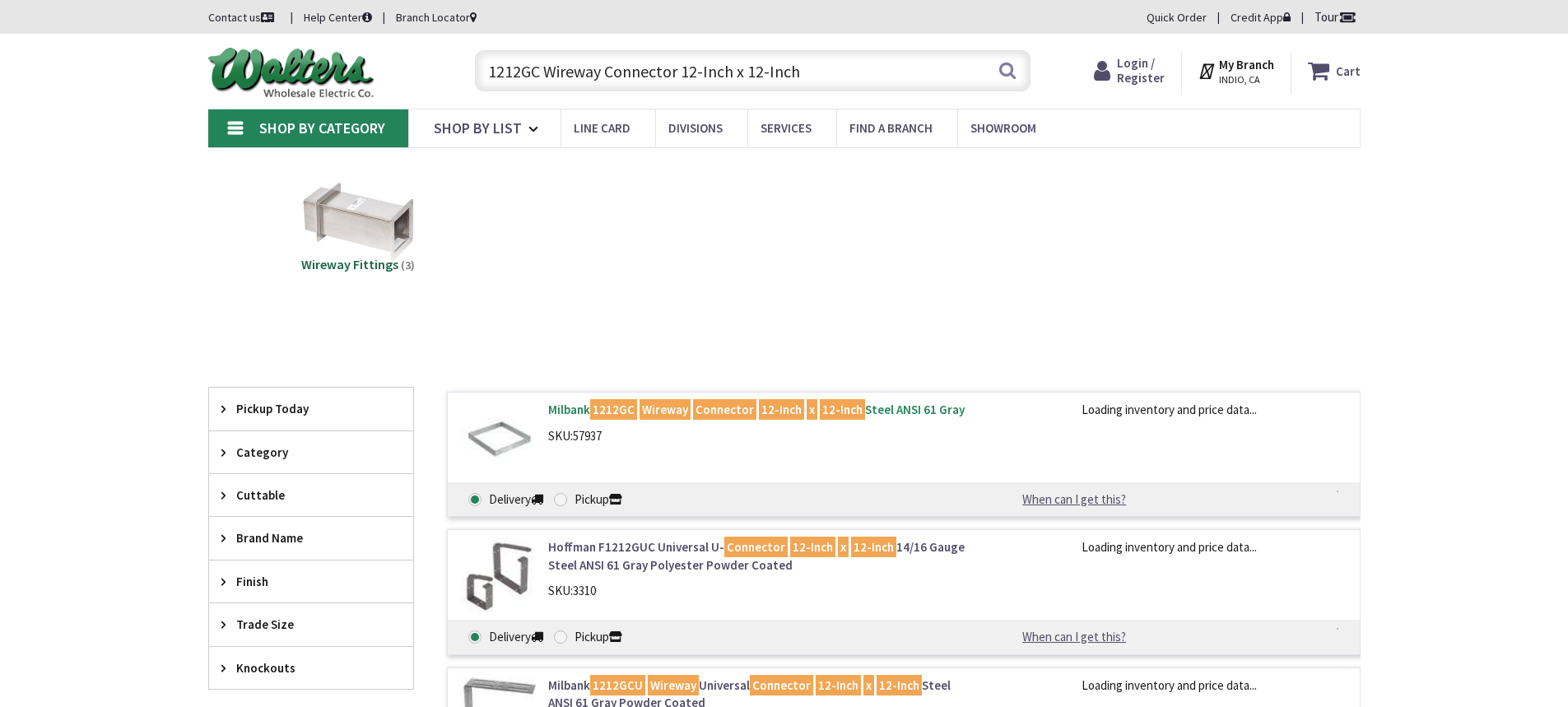 scroll, scrollTop: 0, scrollLeft: 0, axis: both 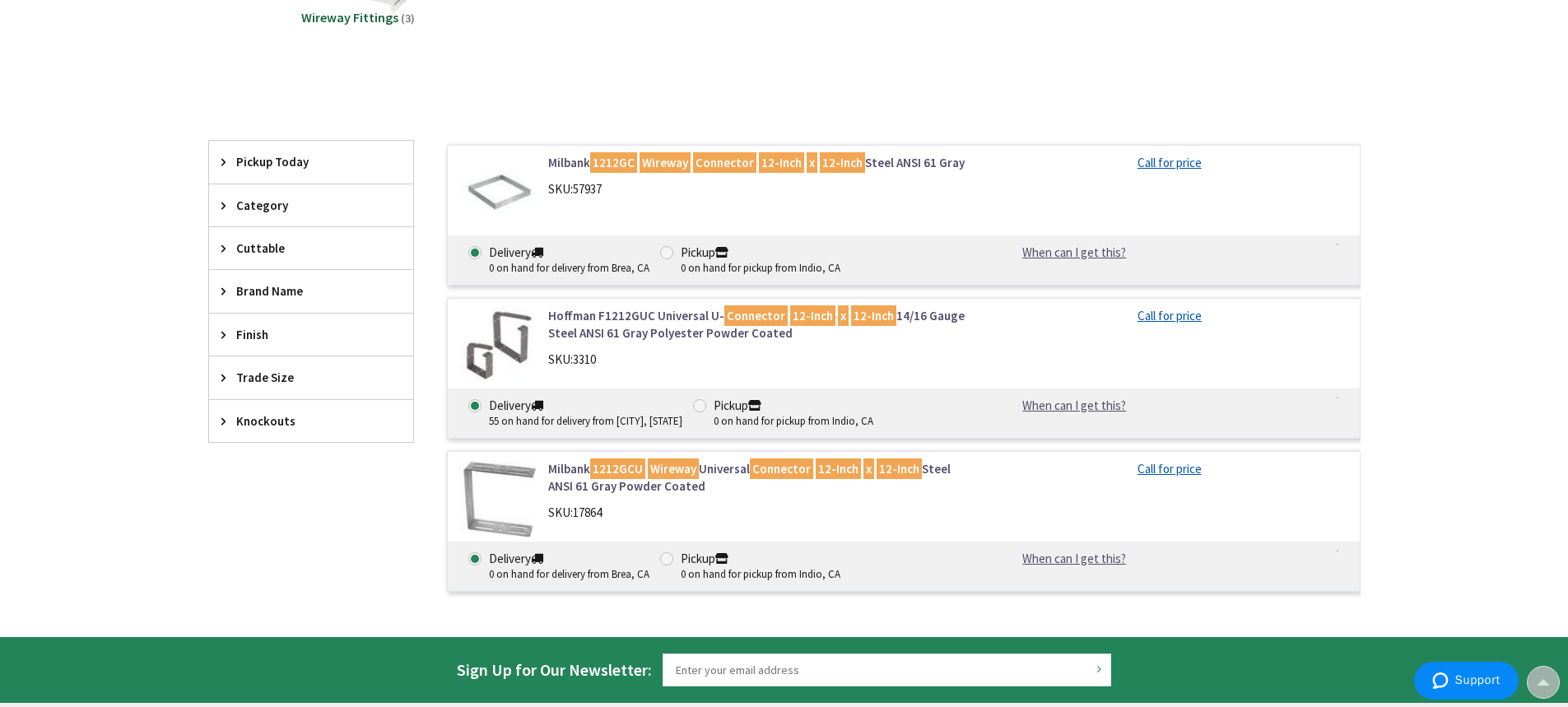 click on "Hoffman F1212GUC Universal U- Connector   12-Inch   x   12-Inch  14/16 Gauge Steel ANSI 61 Gray Polyester Powder Coated" at bounding box center (757, 324) 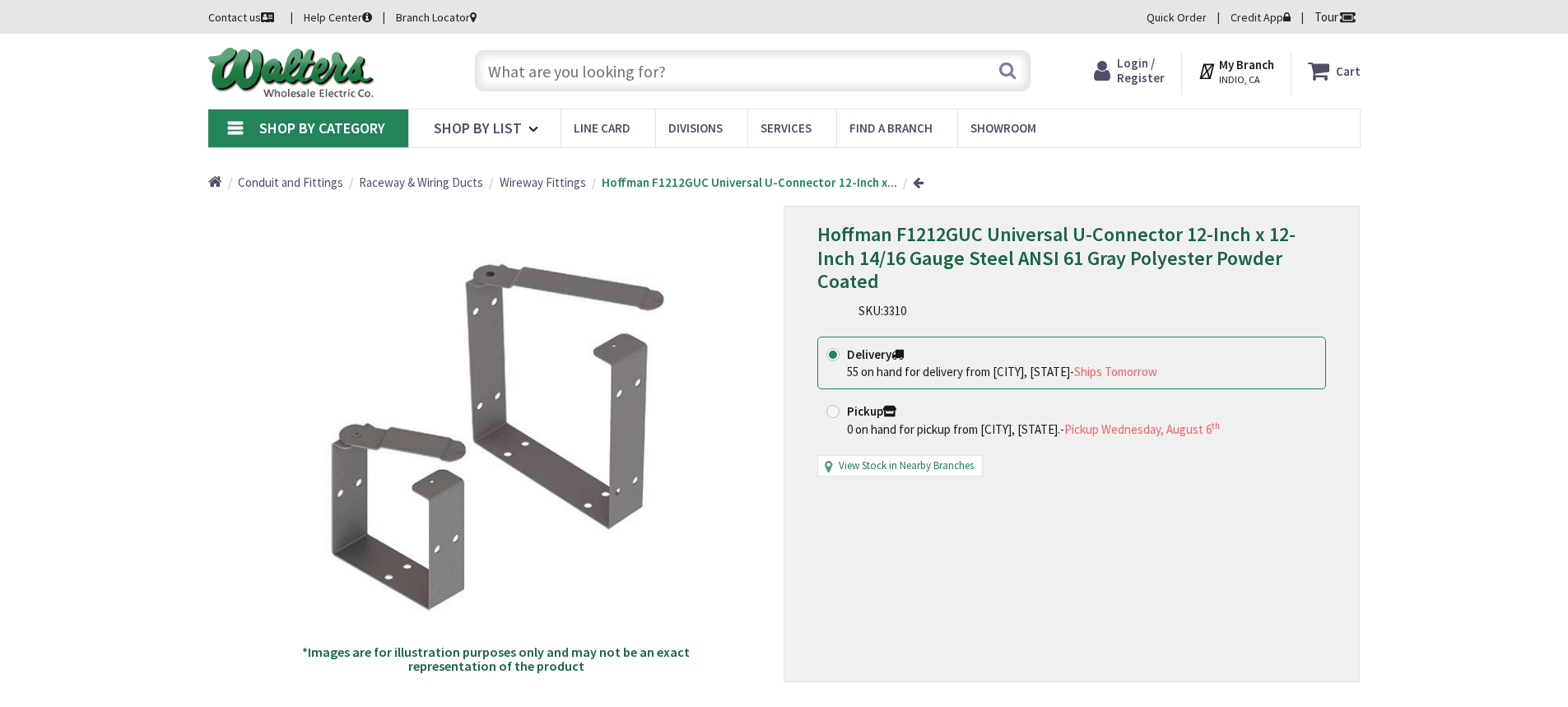 scroll, scrollTop: 0, scrollLeft: 0, axis: both 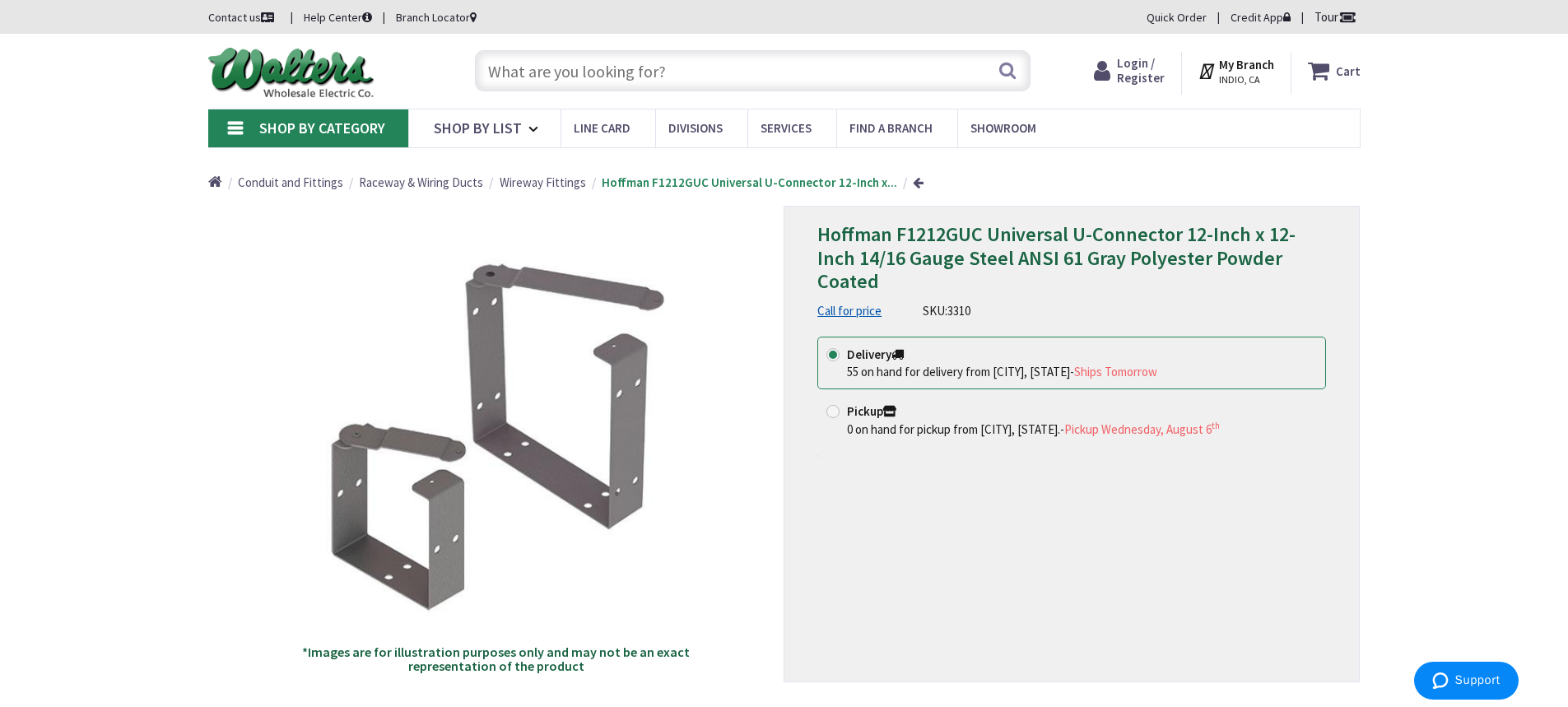 click at bounding box center (752, 71) 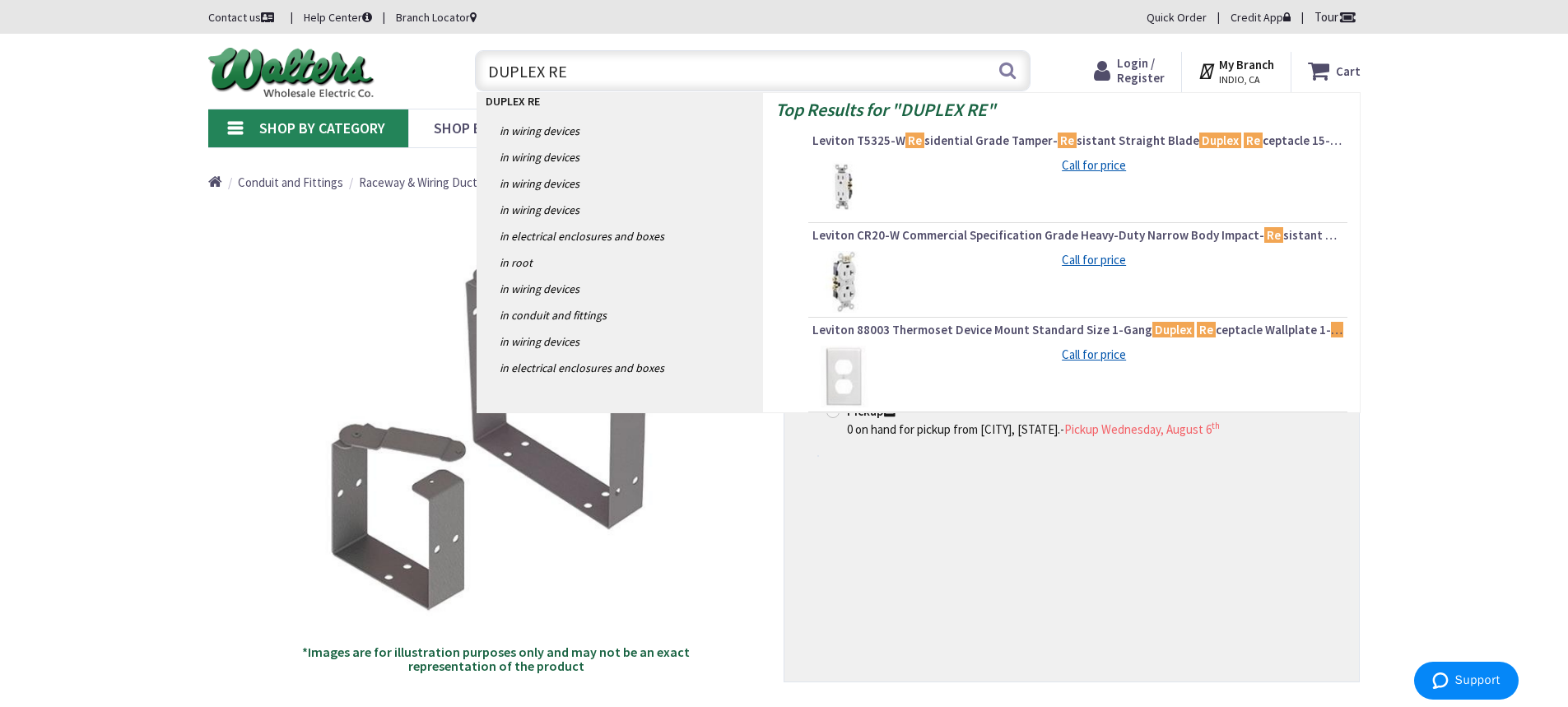 drag, startPoint x: 607, startPoint y: 63, endPoint x: 371, endPoint y: 74, distance: 236.25622 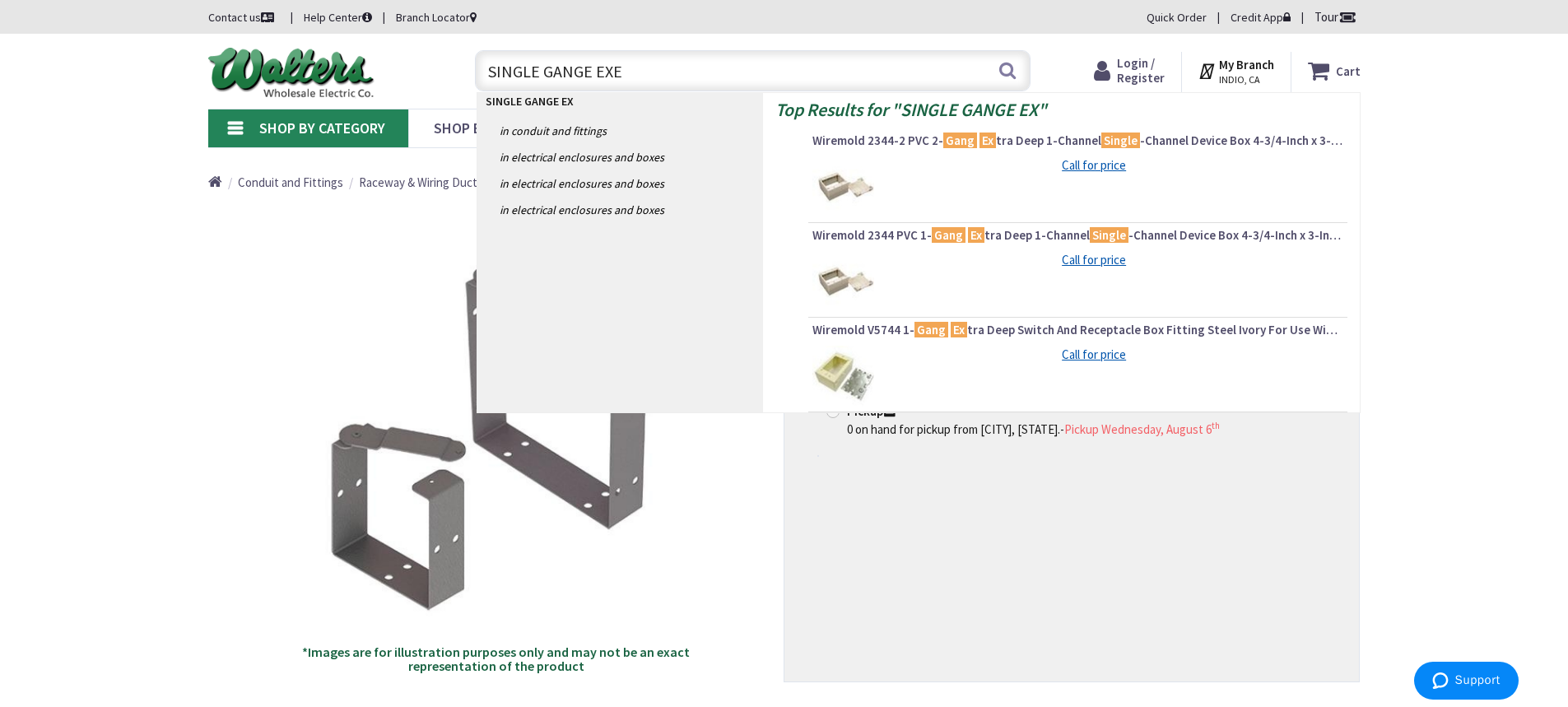 type on "SINGLE GANGE EXEN" 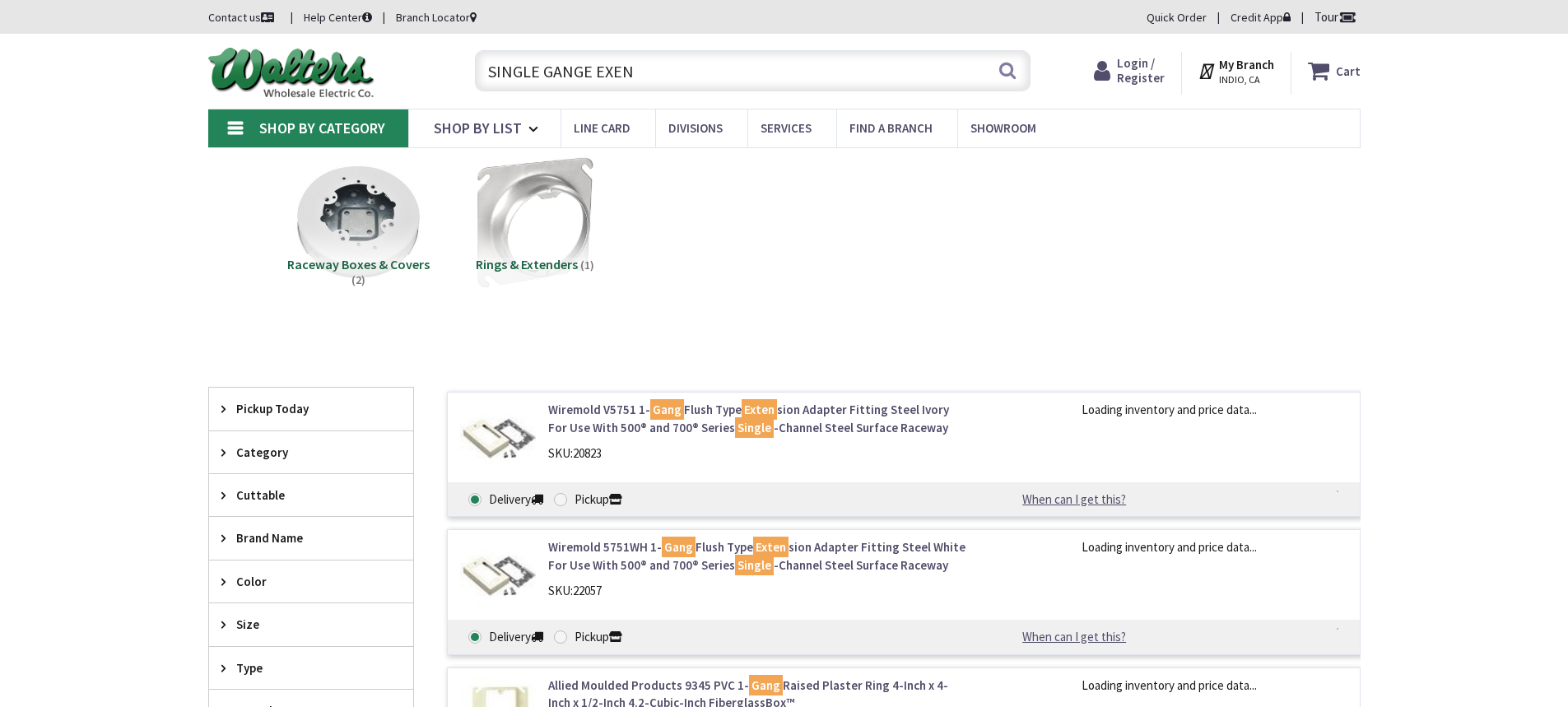 scroll, scrollTop: 0, scrollLeft: 0, axis: both 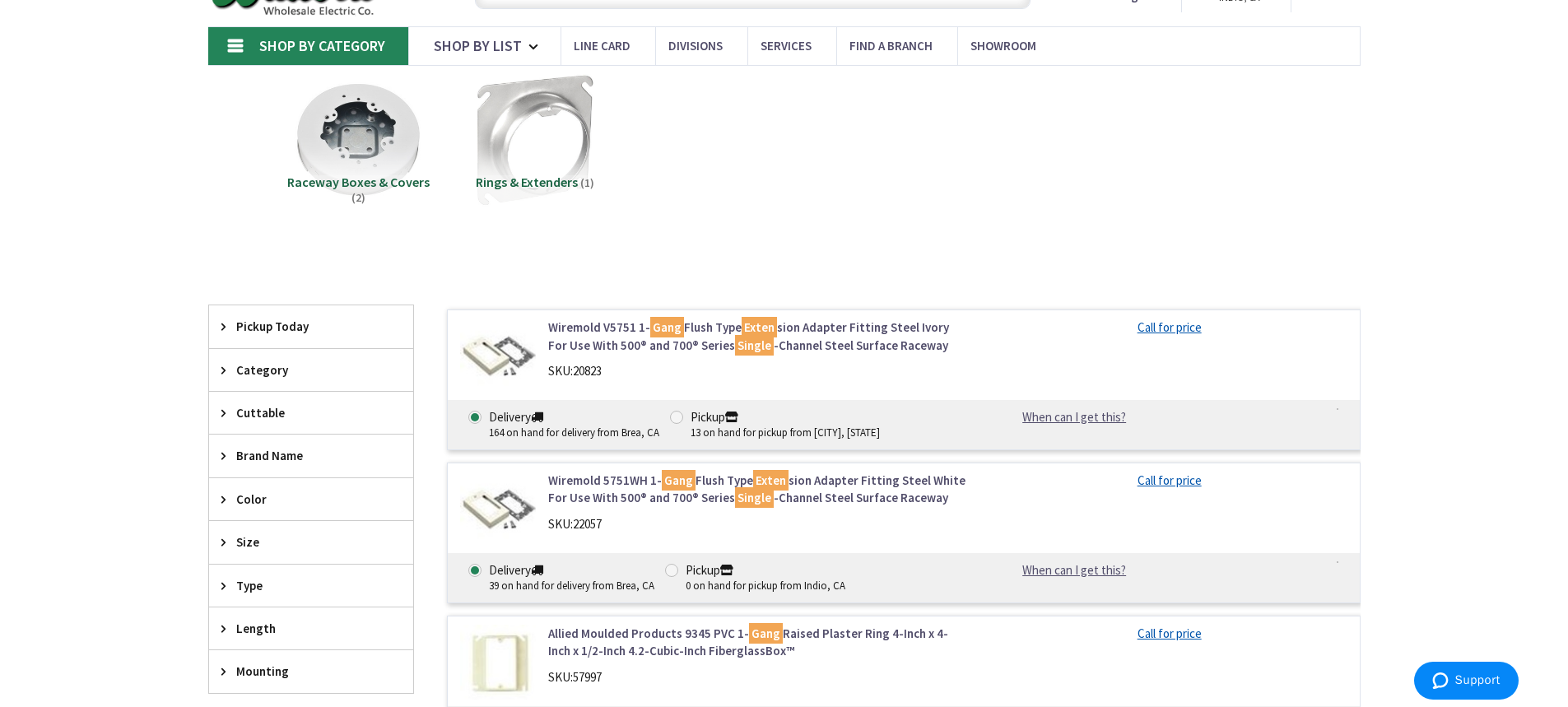 click on "Wiremold V5751 1- Gang  Flush Type  Exten sion Adapter Fitting Steel Ivory For Use With 500® and 700® Series  Single -Channel Steel Surface Raceway" at bounding box center (757, 336) 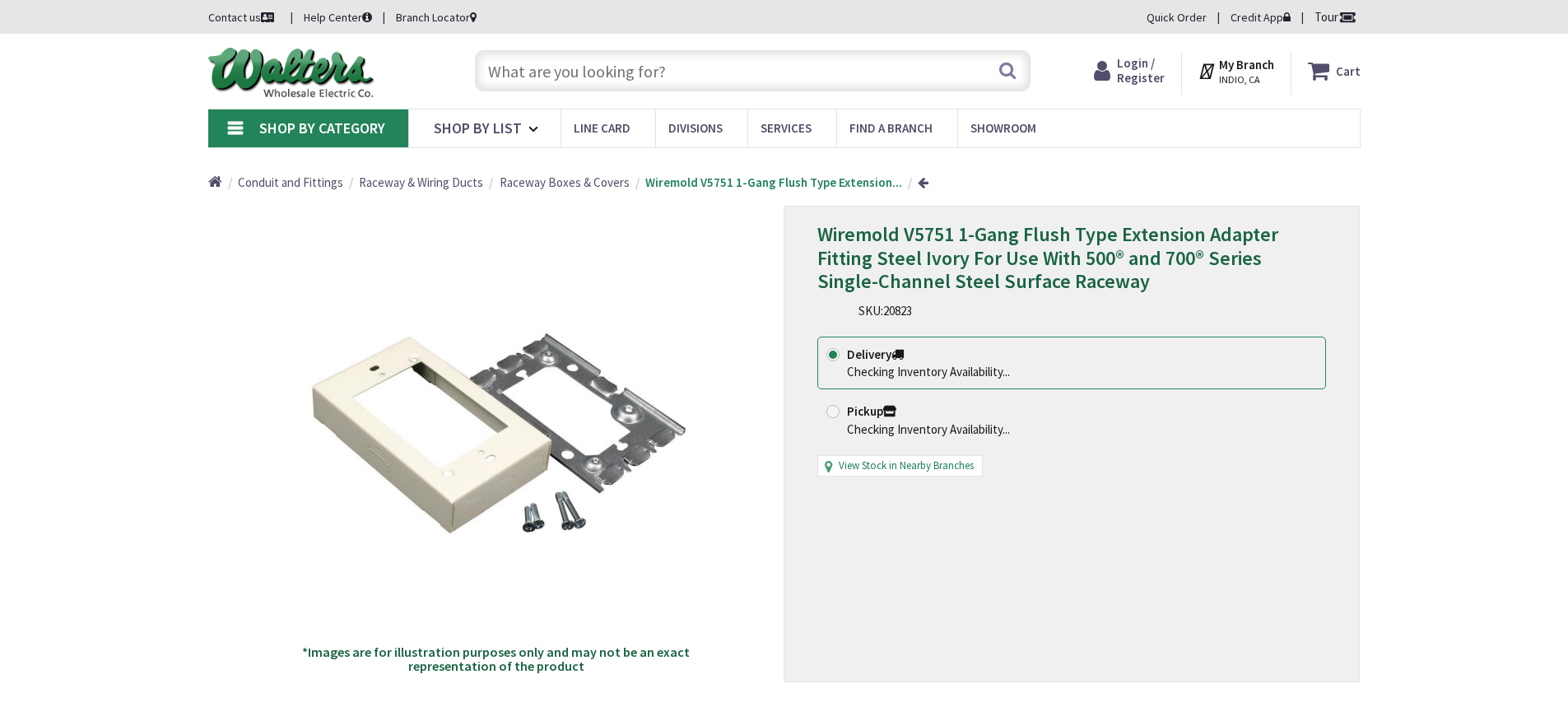 scroll, scrollTop: 0, scrollLeft: 0, axis: both 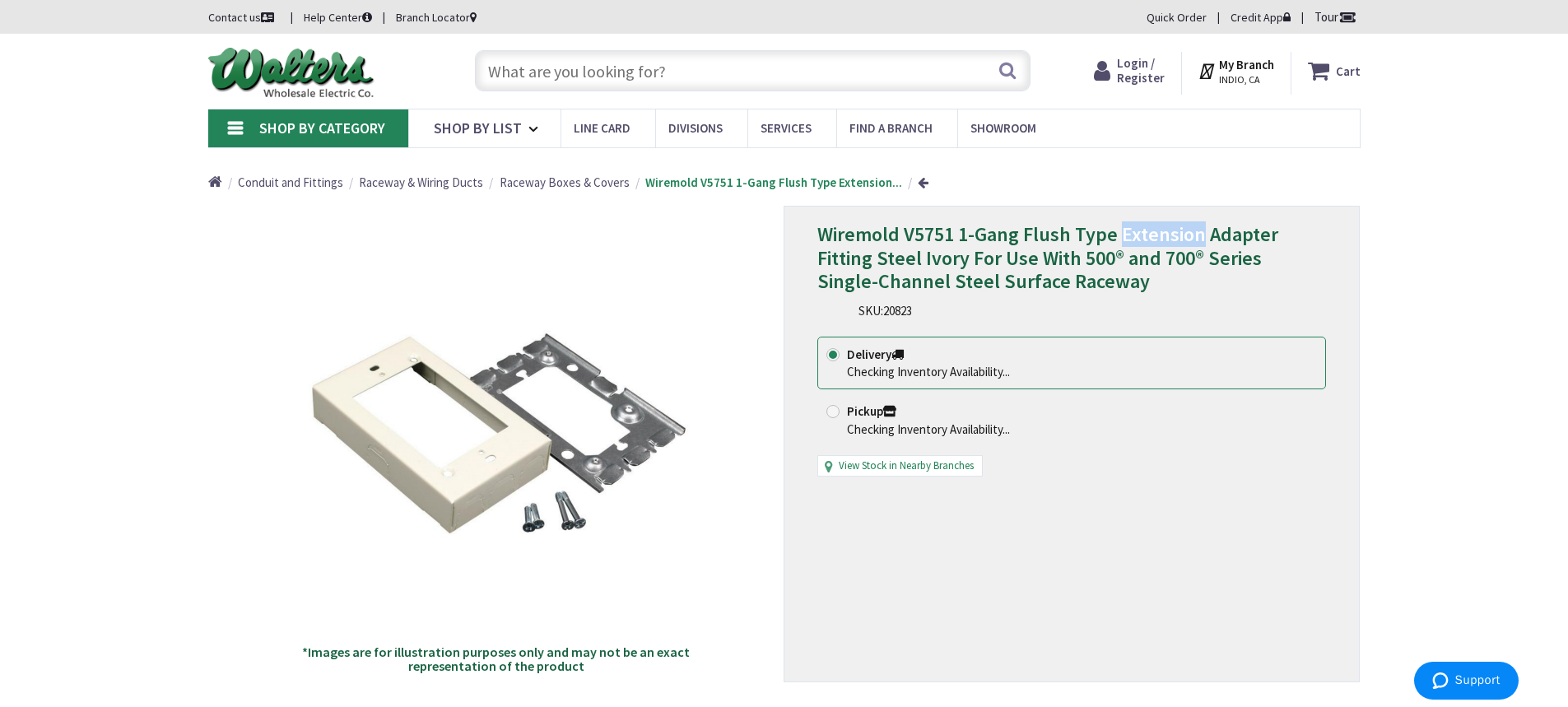 drag, startPoint x: 1121, startPoint y: 238, endPoint x: 1196, endPoint y: 236, distance: 75.02666 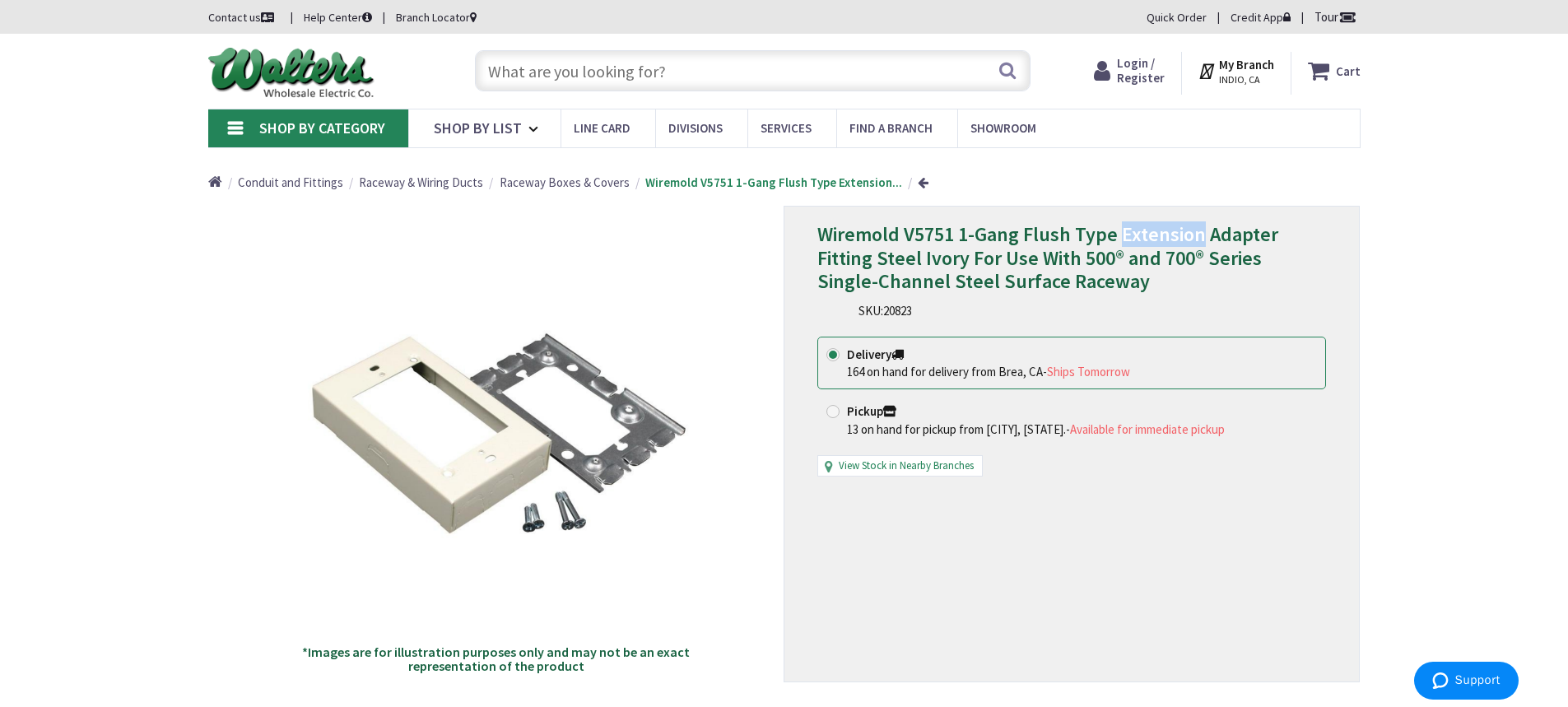 copy on "Extension" 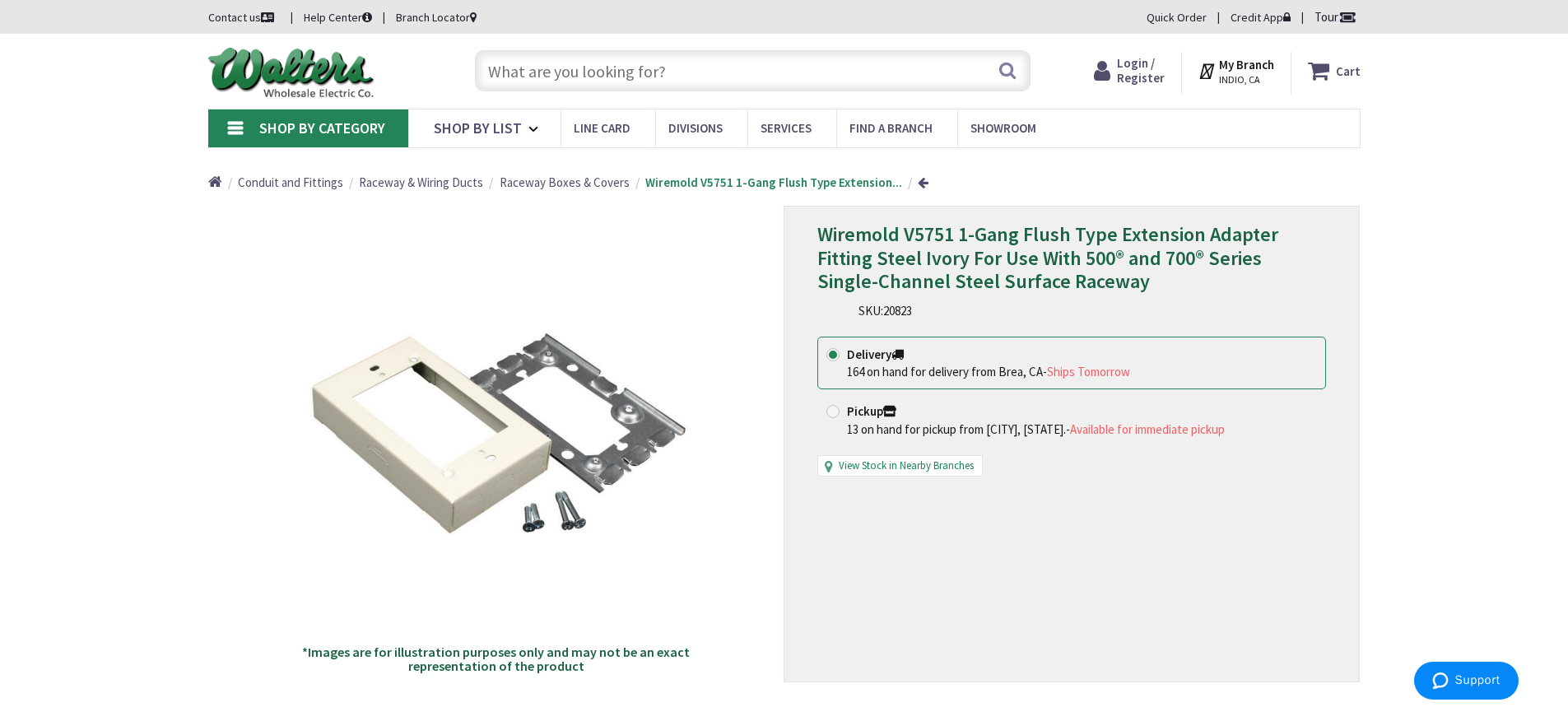 click at bounding box center (752, 71) 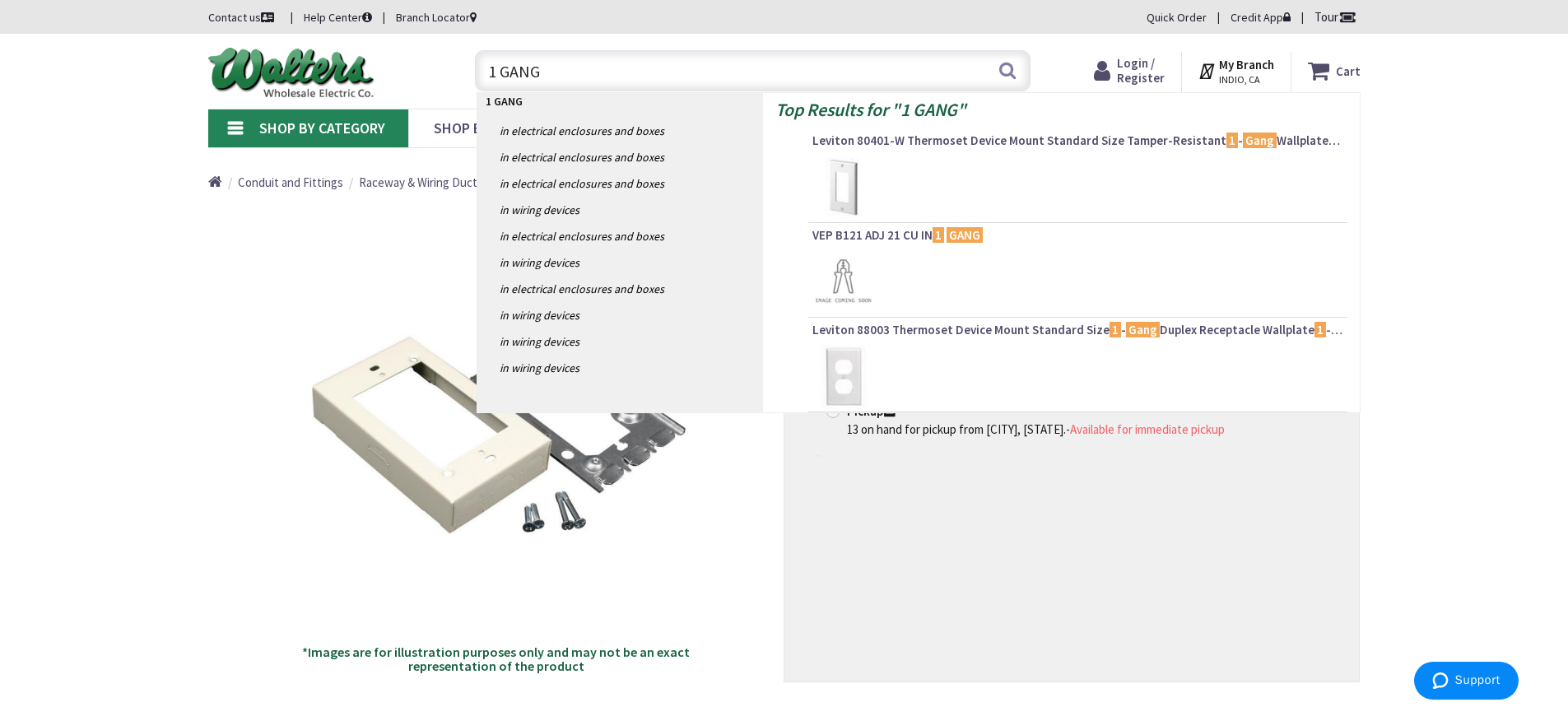 paste on "Extension" 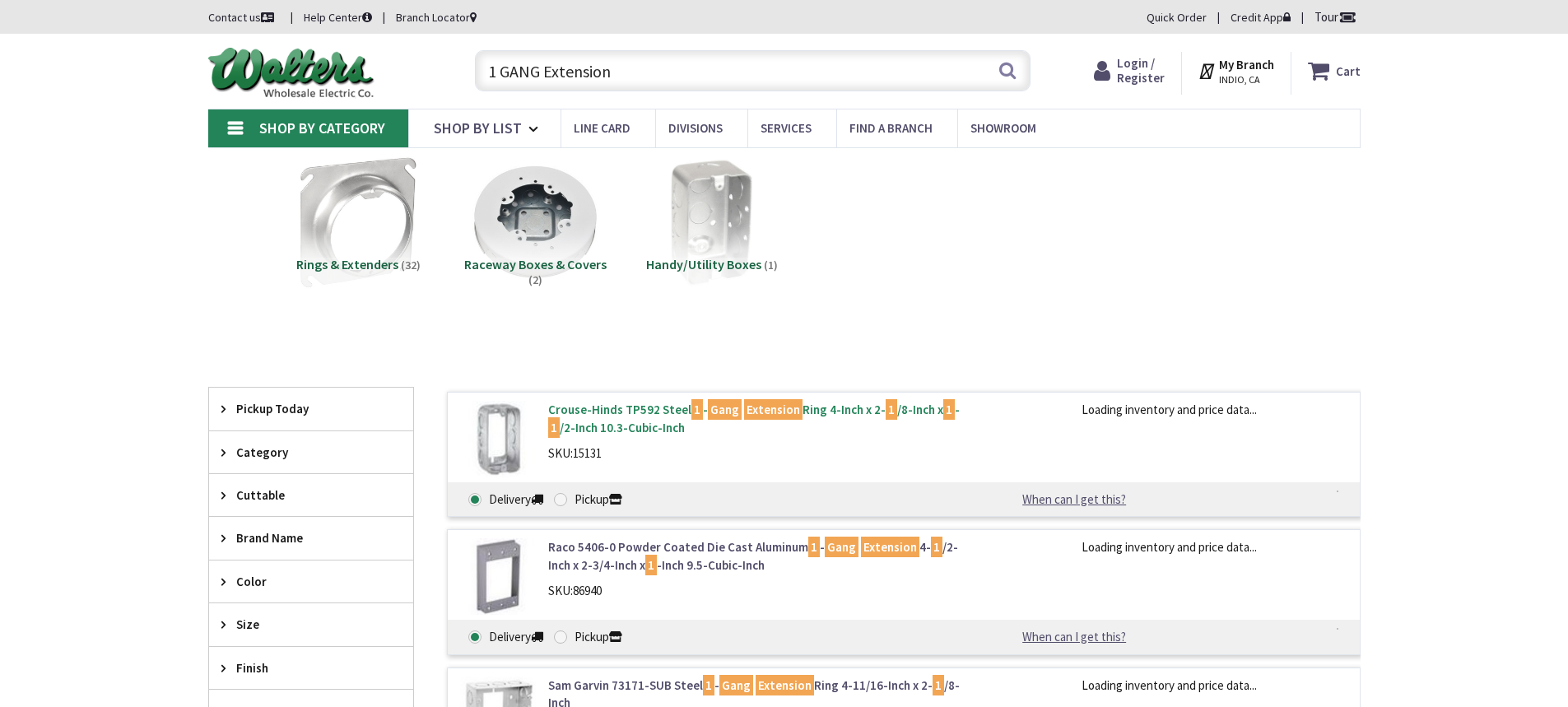 scroll, scrollTop: 0, scrollLeft: 0, axis: both 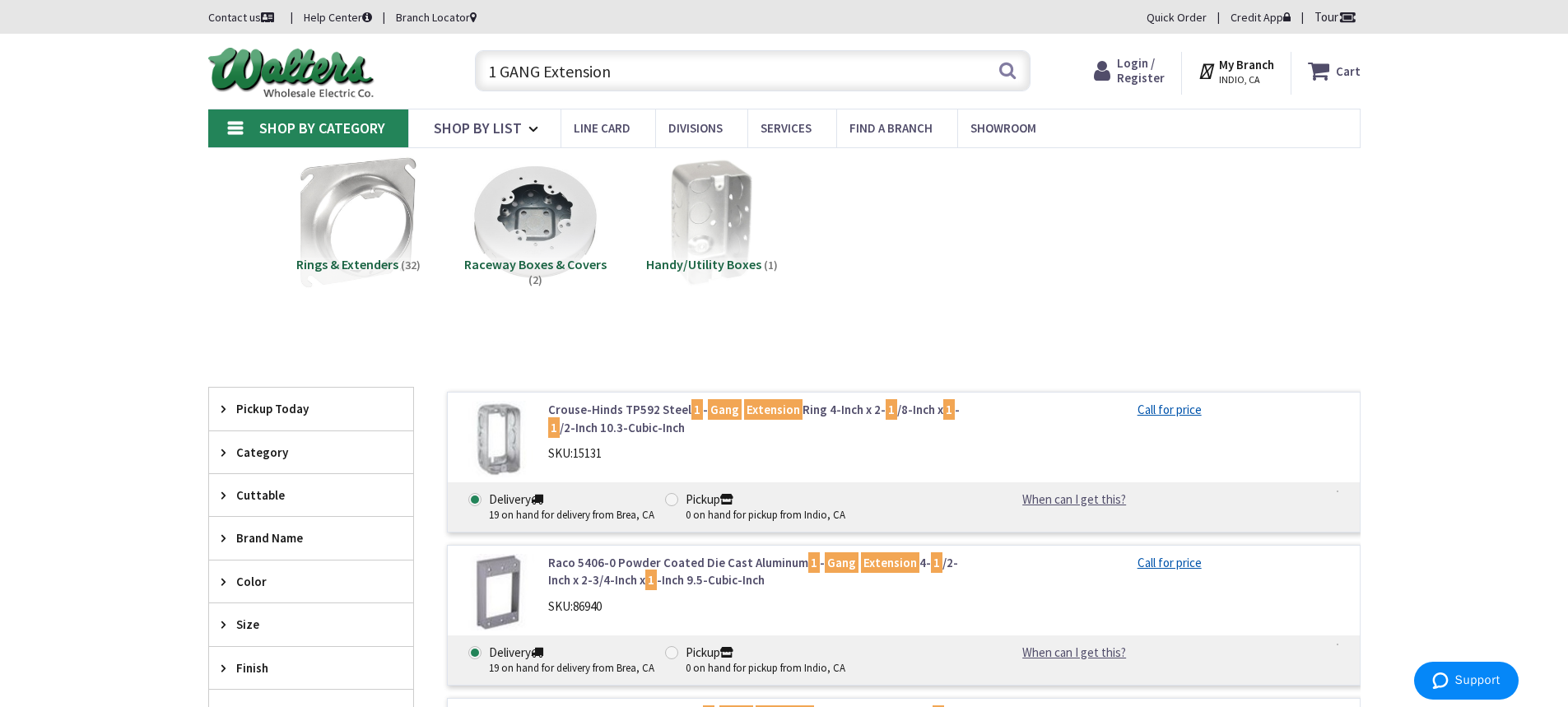 drag, startPoint x: 646, startPoint y: 73, endPoint x: 367, endPoint y: 80, distance: 279.0878 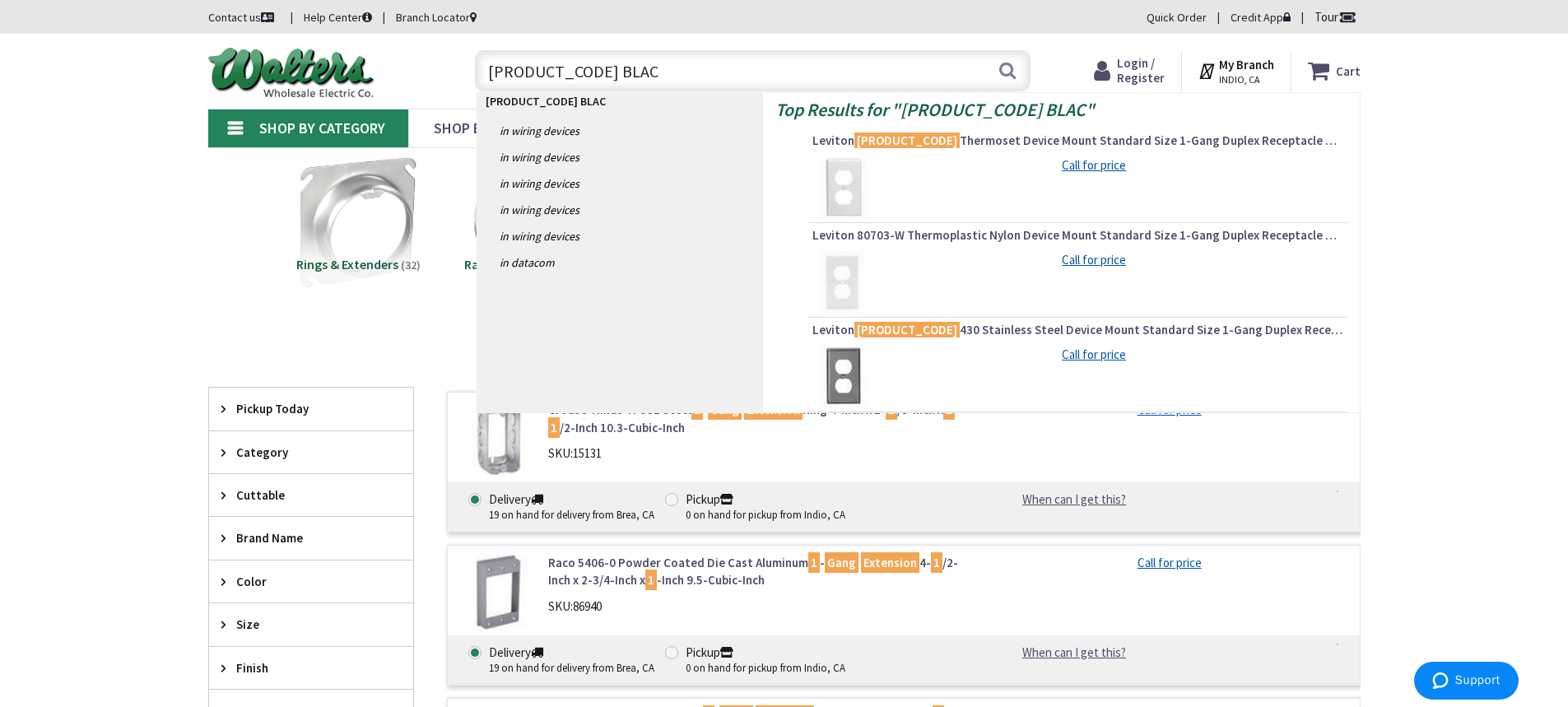 type on "LEV 88003 BLACK" 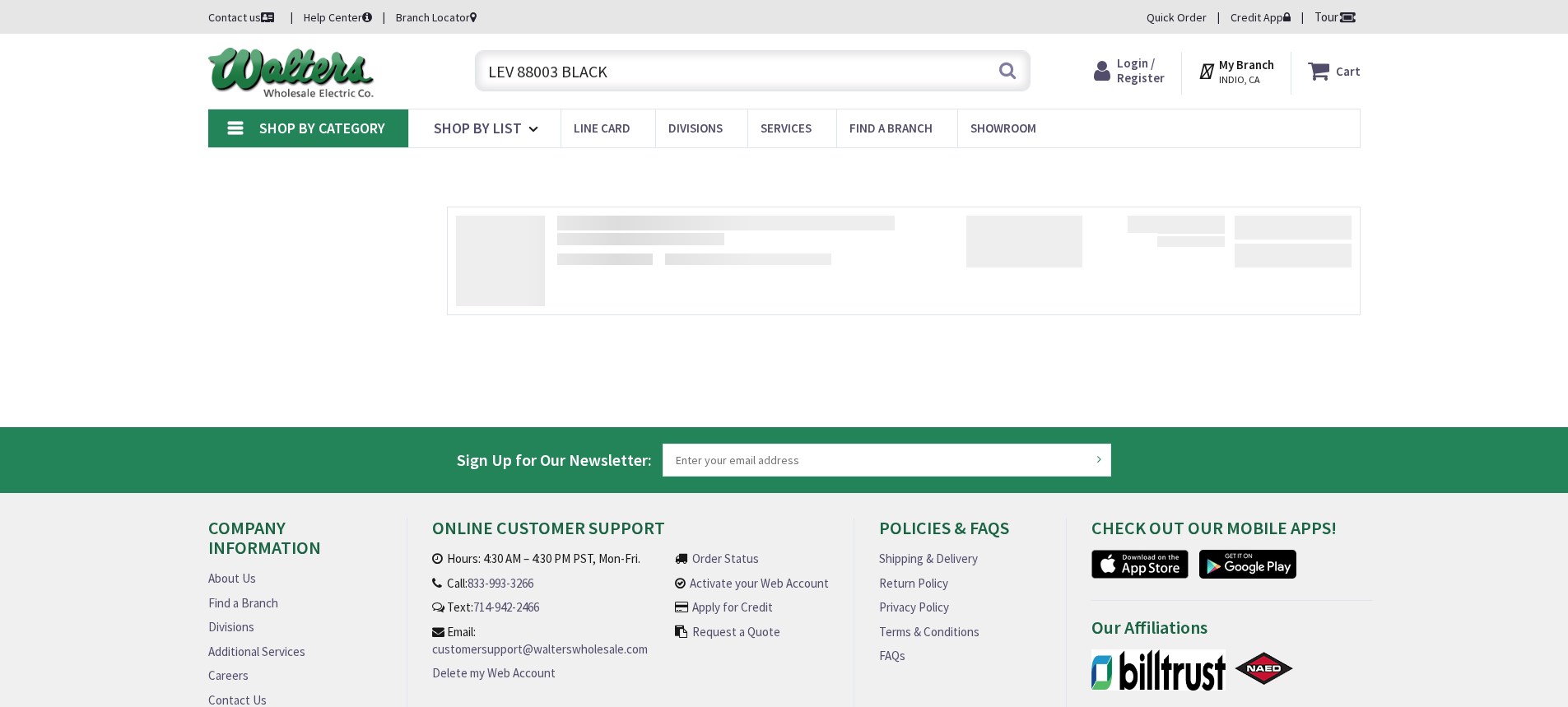 scroll, scrollTop: 0, scrollLeft: 0, axis: both 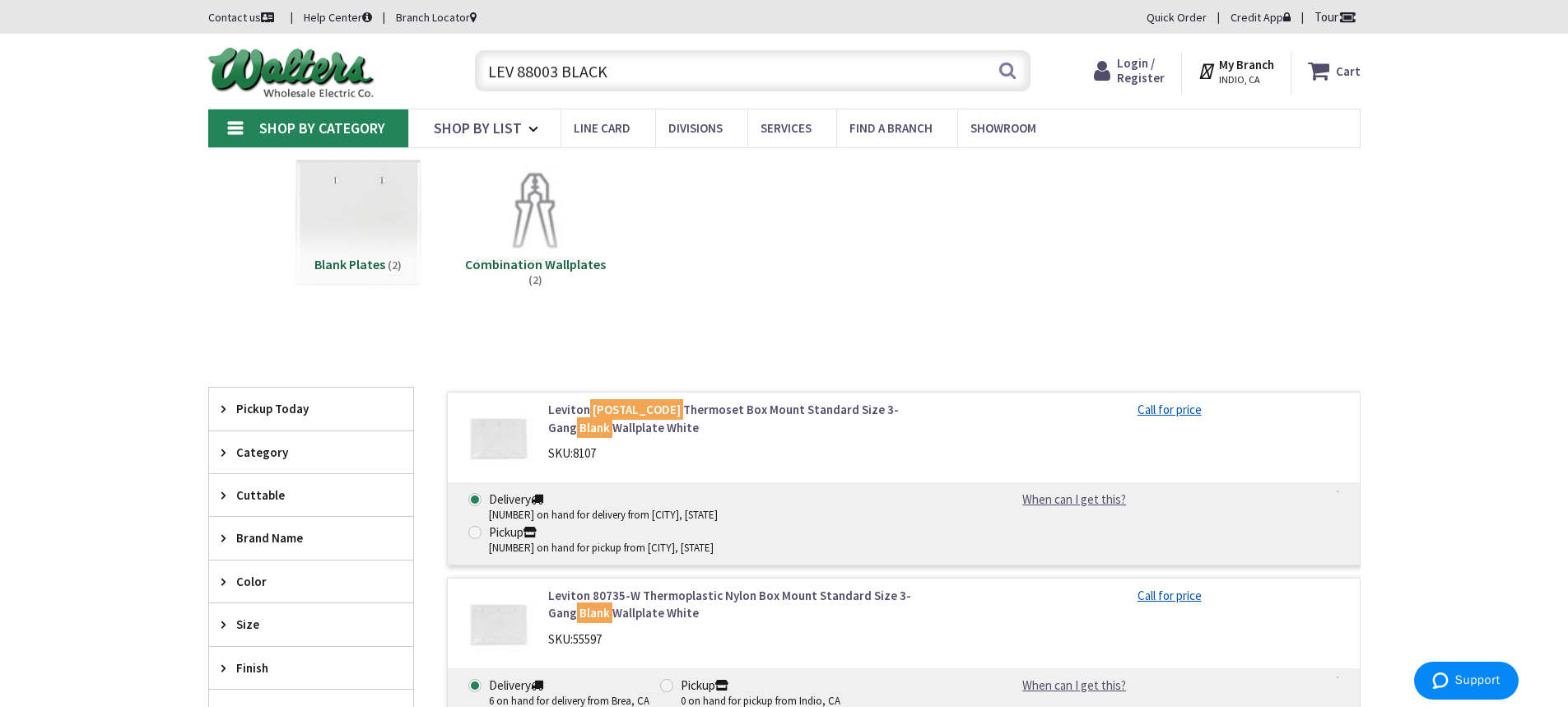 drag, startPoint x: 644, startPoint y: 69, endPoint x: 222, endPoint y: 81, distance: 422.17058 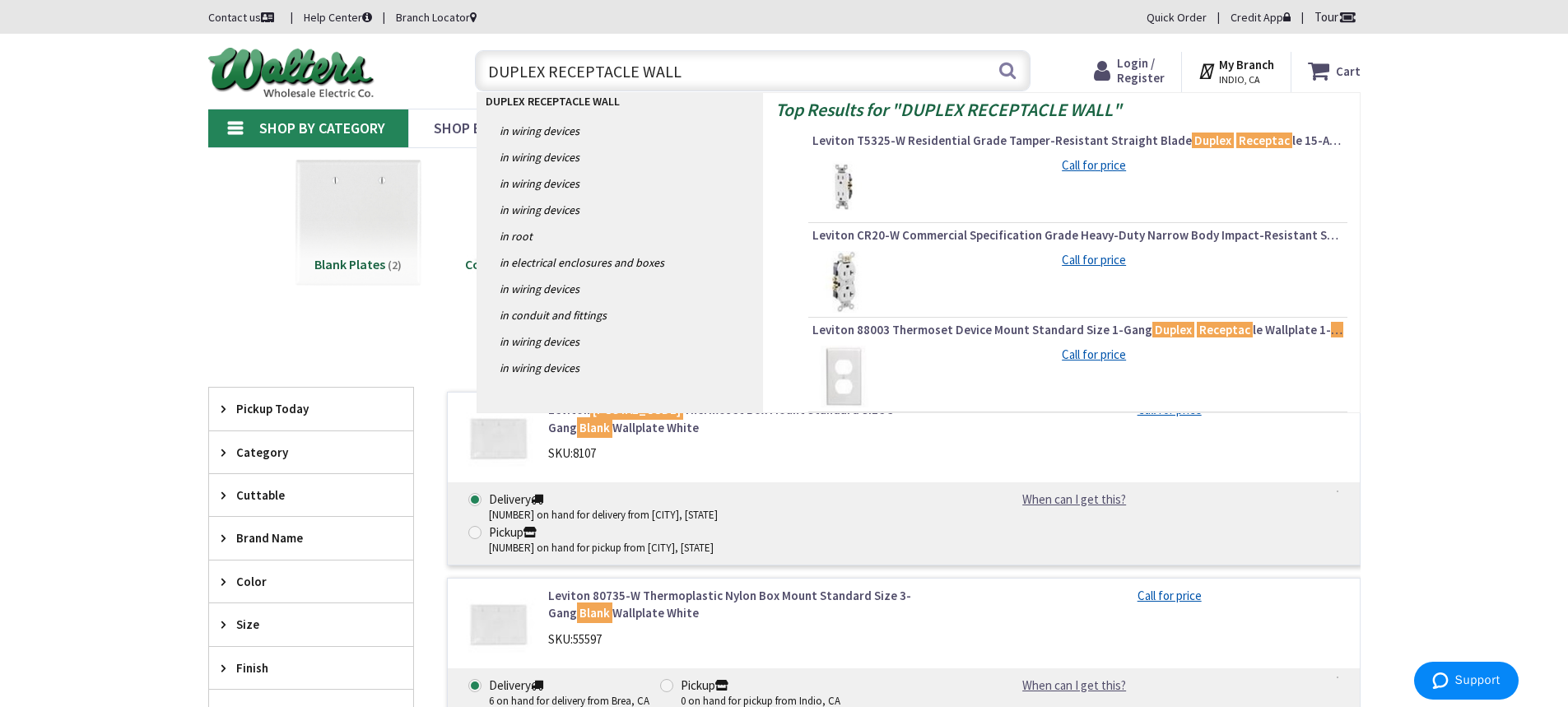 type on "DUPLEX RECEPTACLE WALL" 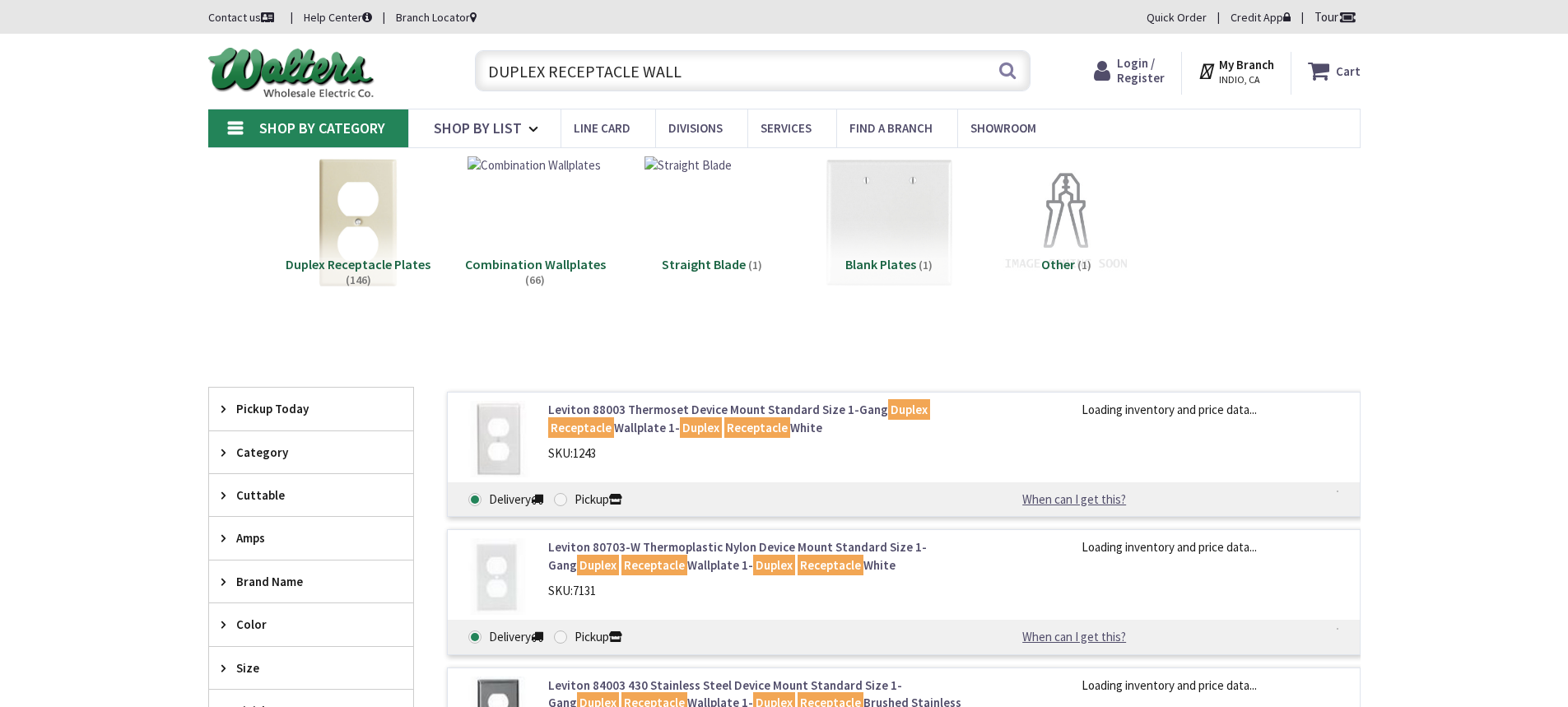 scroll, scrollTop: 0, scrollLeft: 0, axis: both 